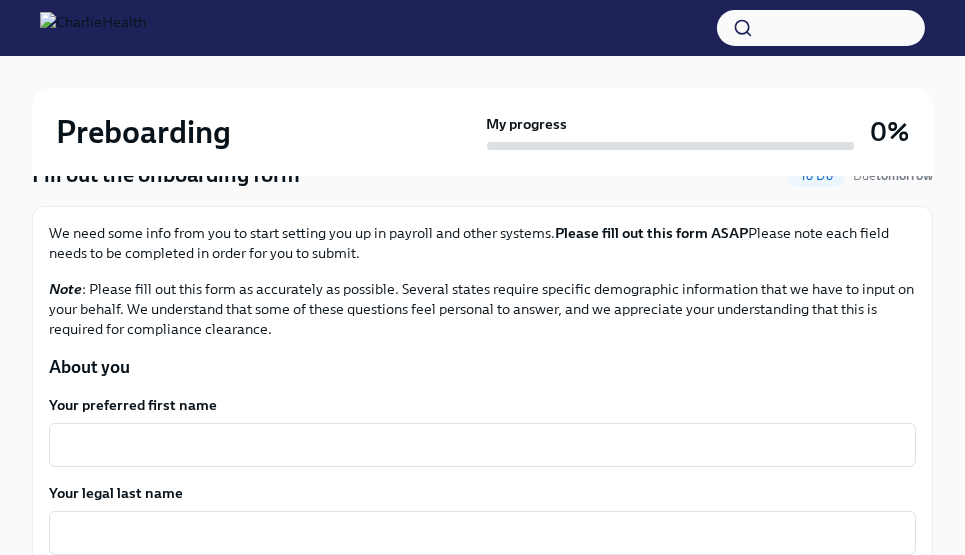 scroll, scrollTop: 193, scrollLeft: 0, axis: vertical 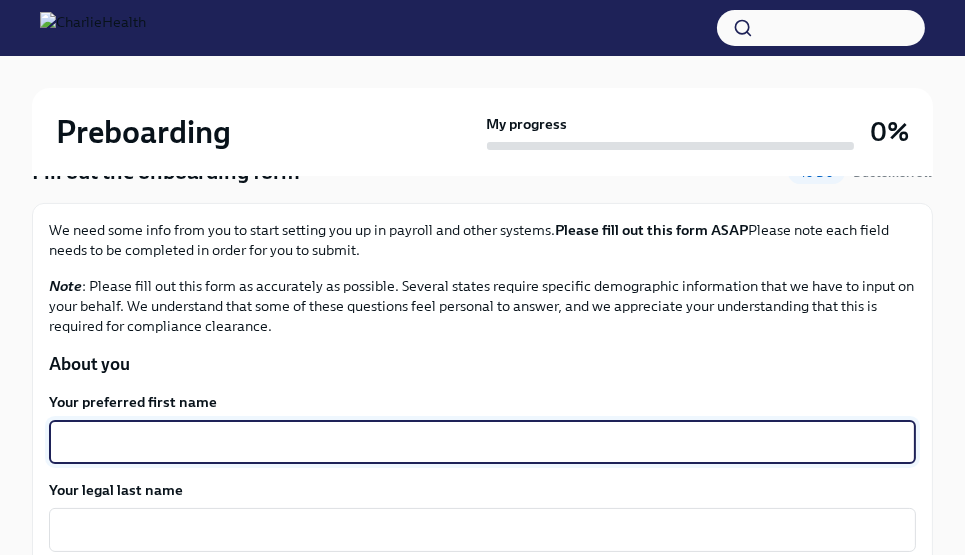click on "Your preferred first name" at bounding box center [482, 442] 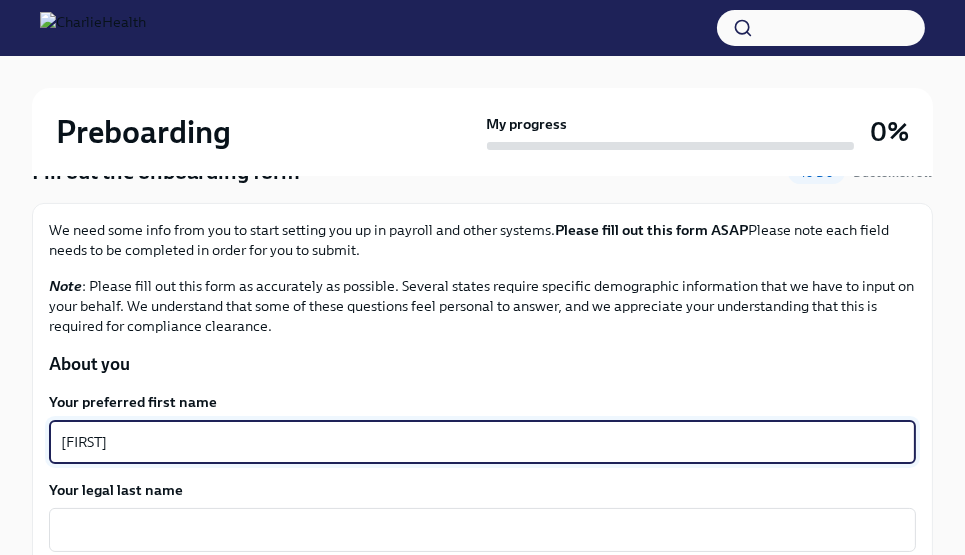 type on "[FIRST]" 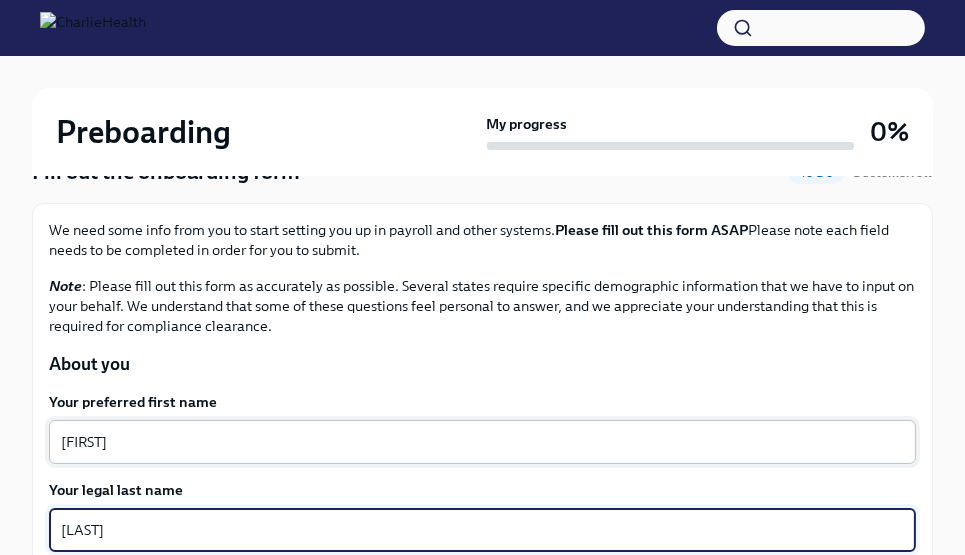 type on "[LAST]" 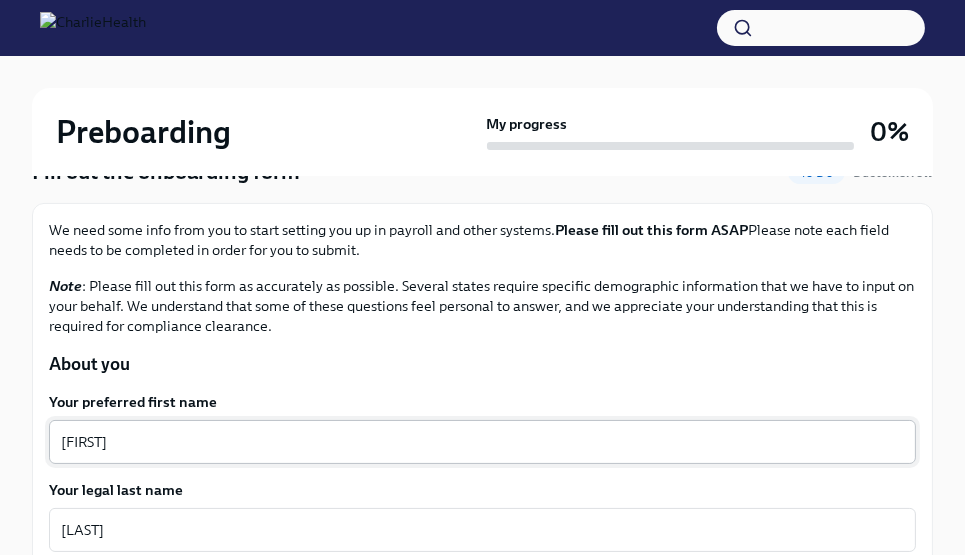 scroll, scrollTop: 532, scrollLeft: 0, axis: vertical 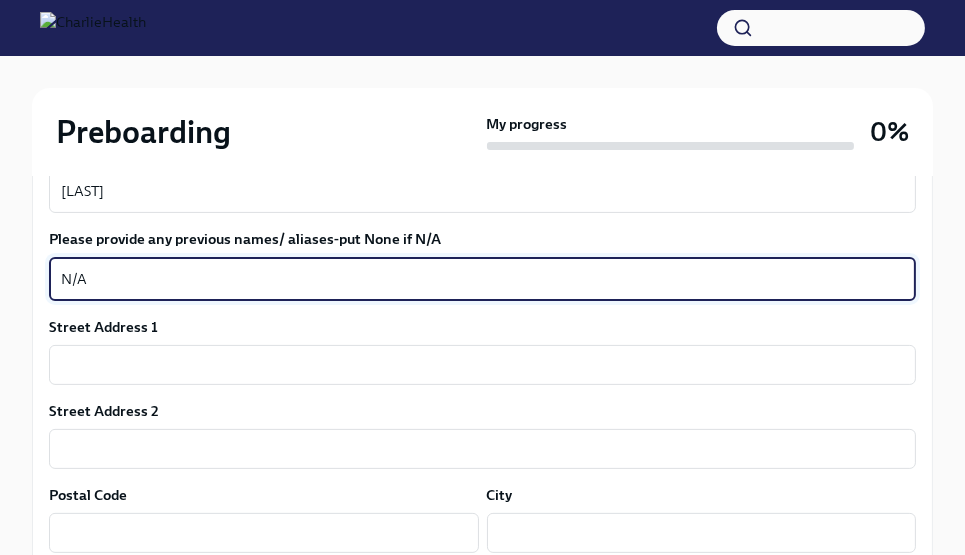 type on "N/A" 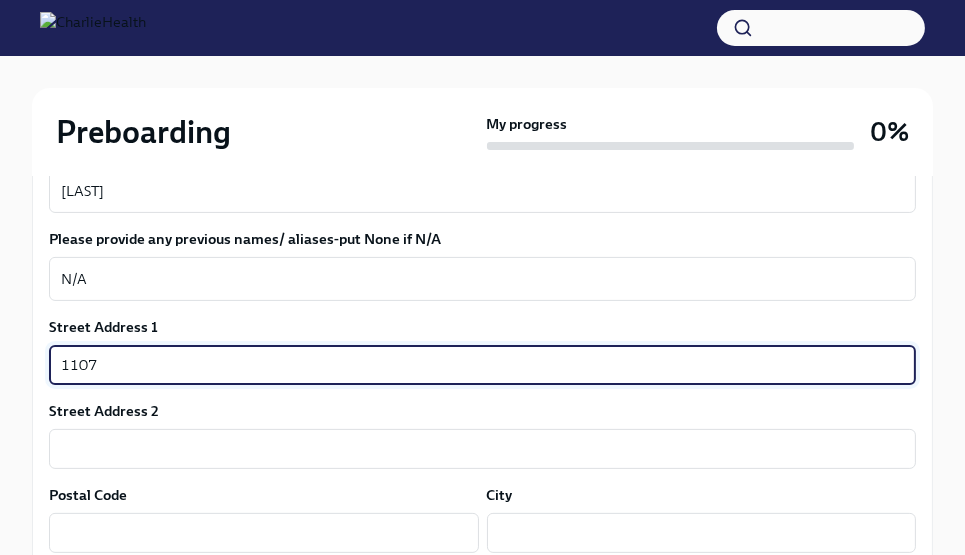type on "[NUMBER] [STREET]" 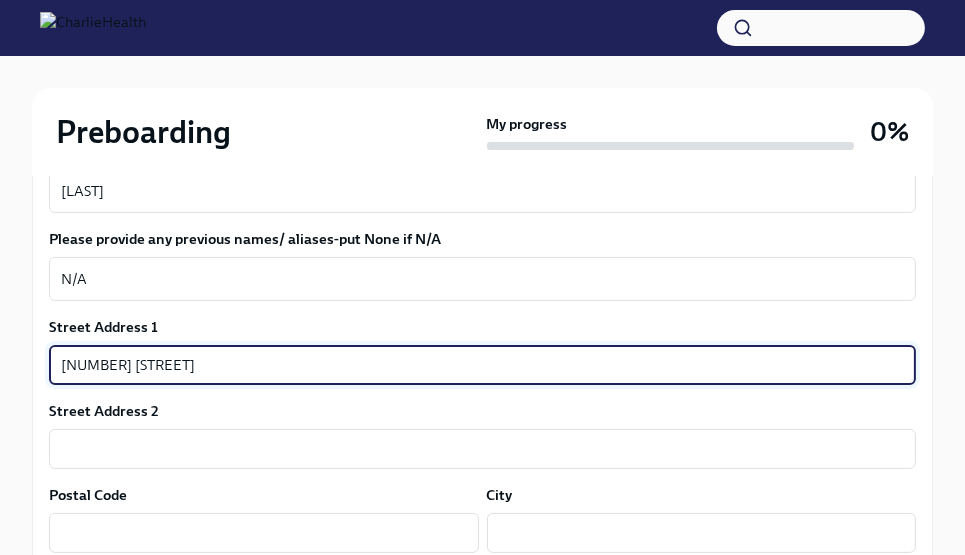 type on "[NUMBER]" 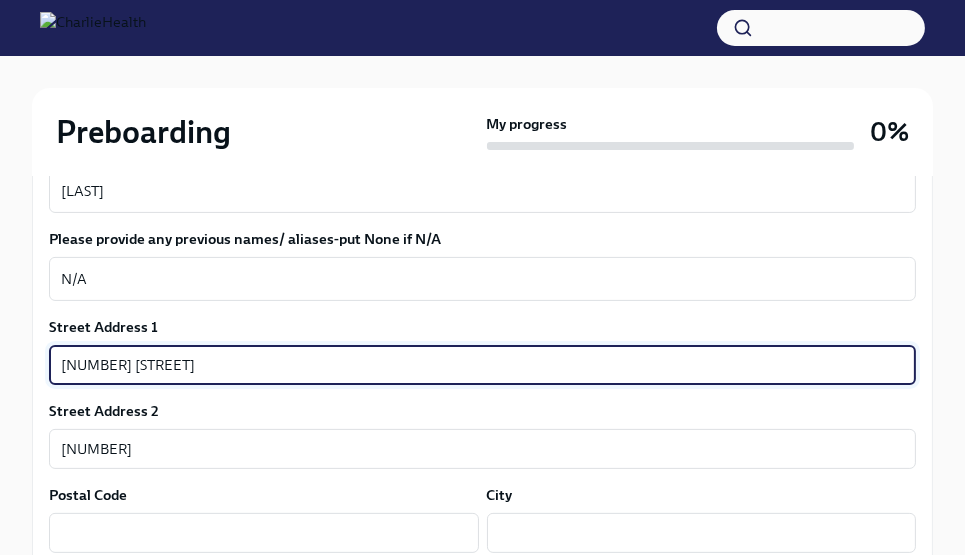 type on "12859" 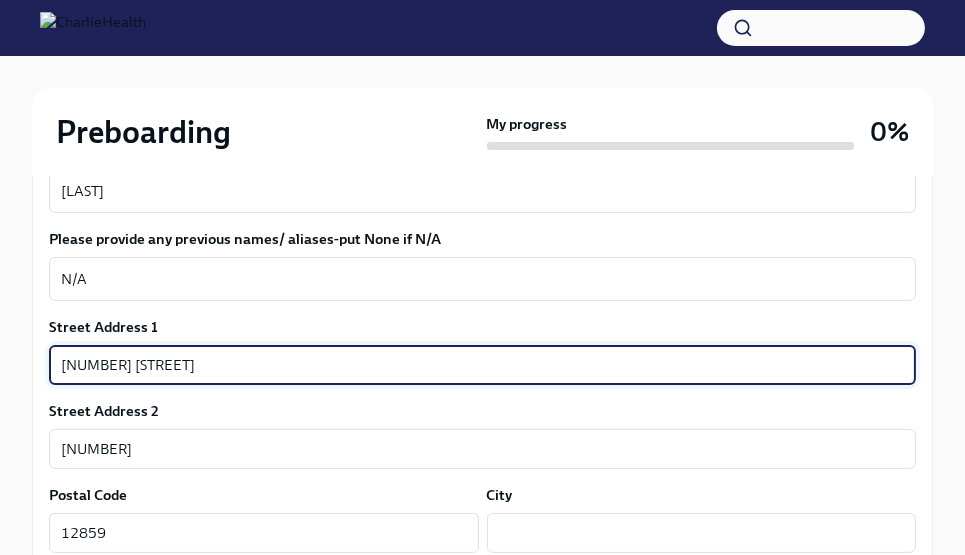 type on "[CITY]" 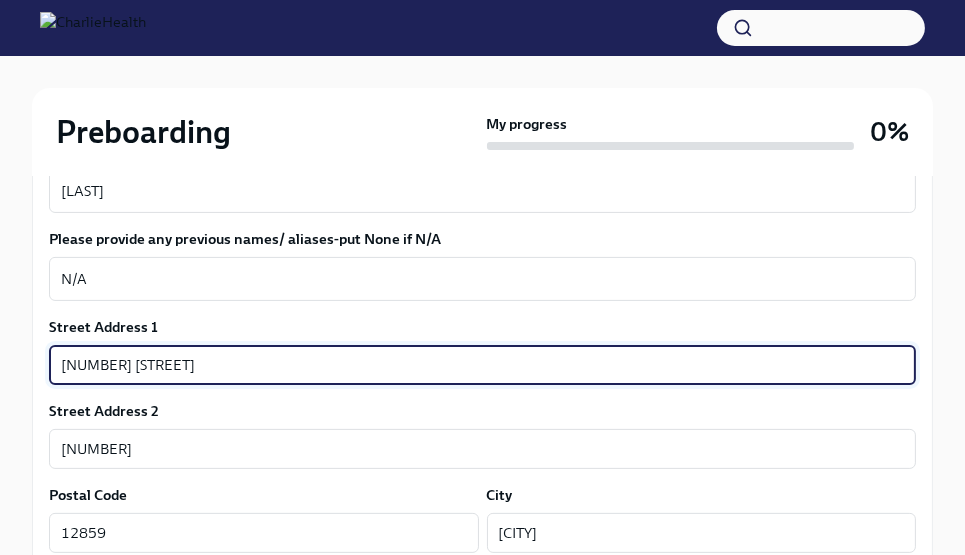 type on "[STATE]" 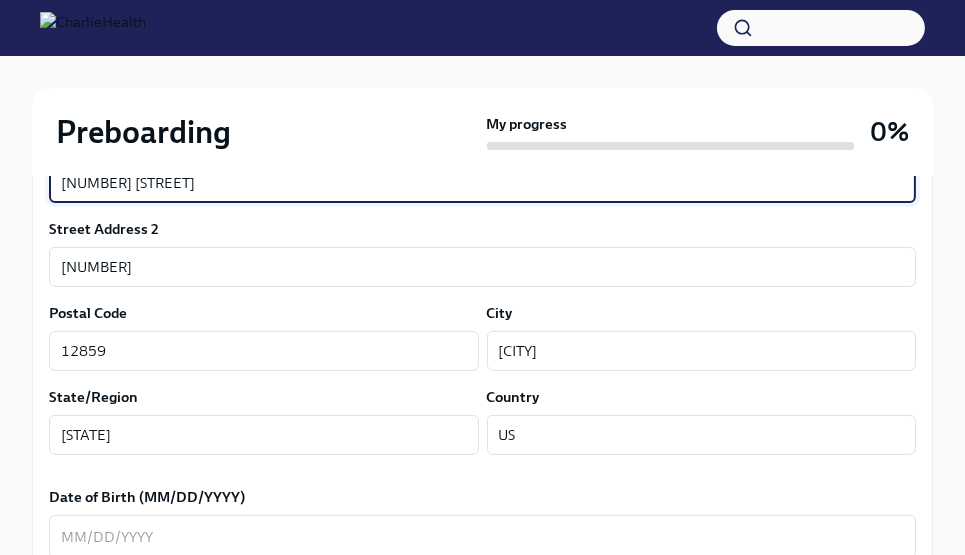scroll, scrollTop: 850, scrollLeft: 0, axis: vertical 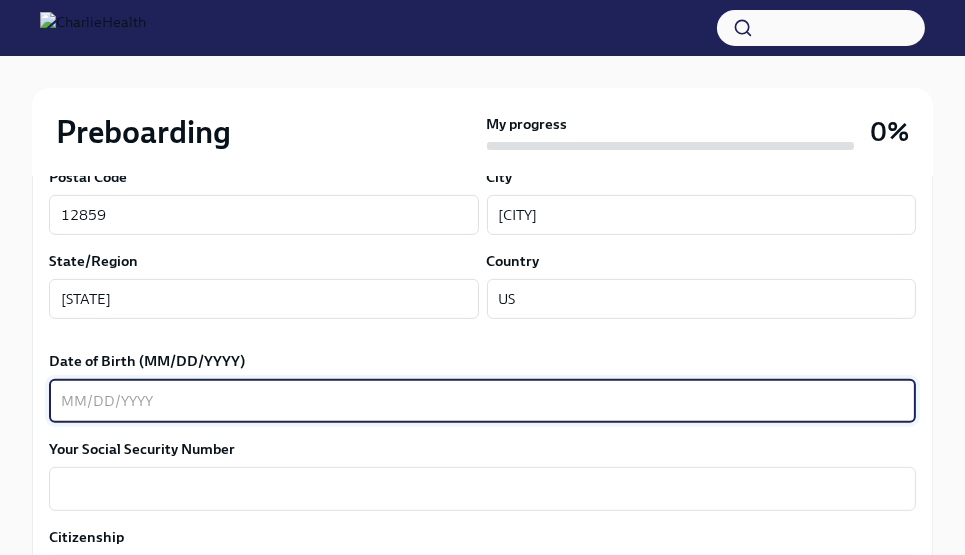 click on "Date of Birth (MM/DD/YYYY)" at bounding box center [482, 401] 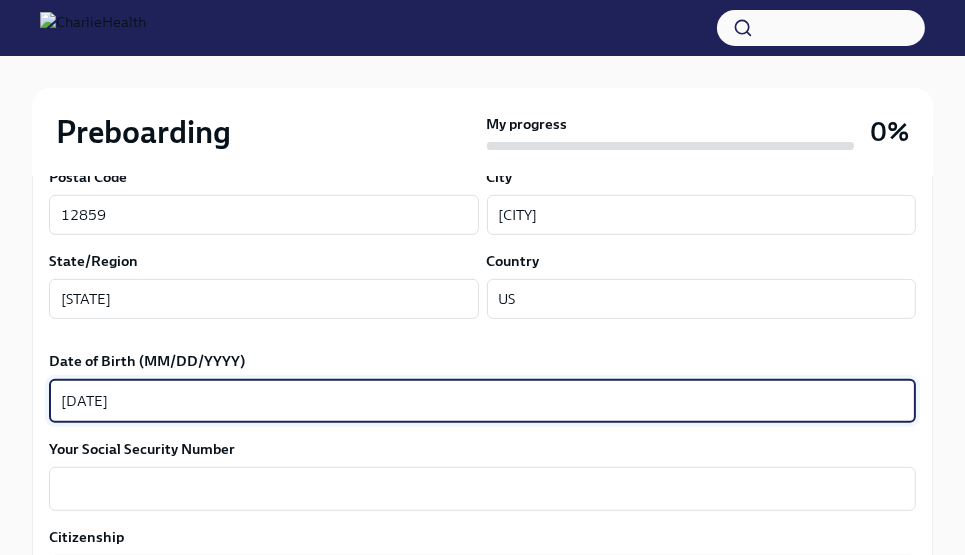 type on "[DATE]" 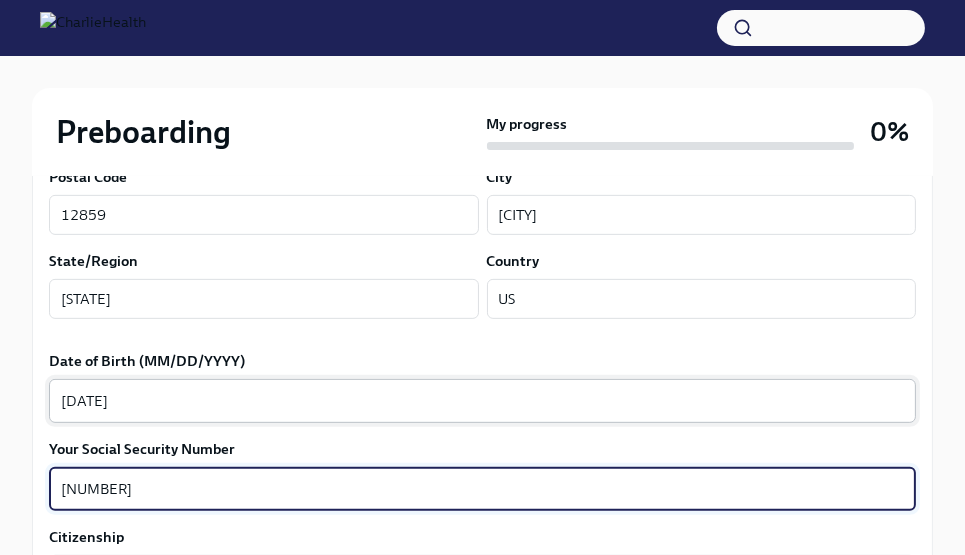 type on "[NUMBER]" 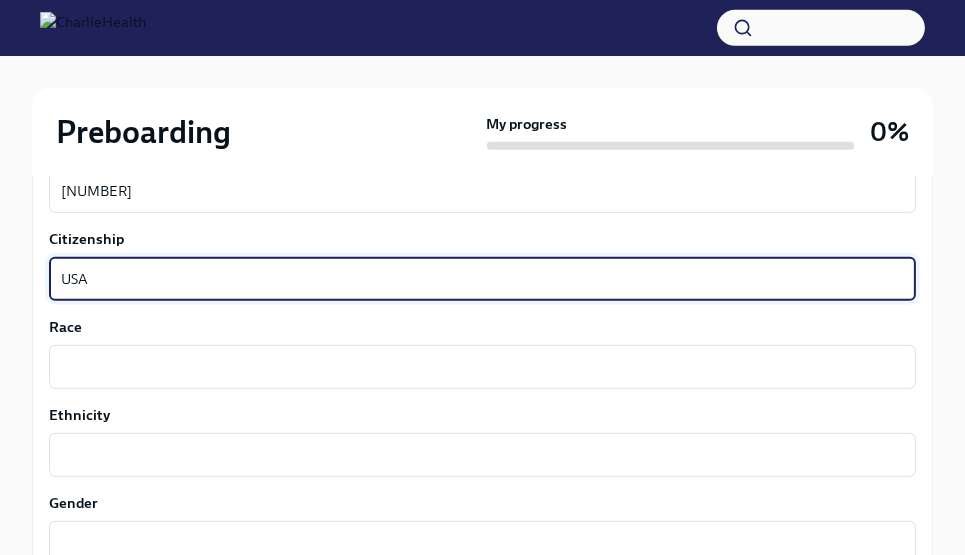 type on "USA" 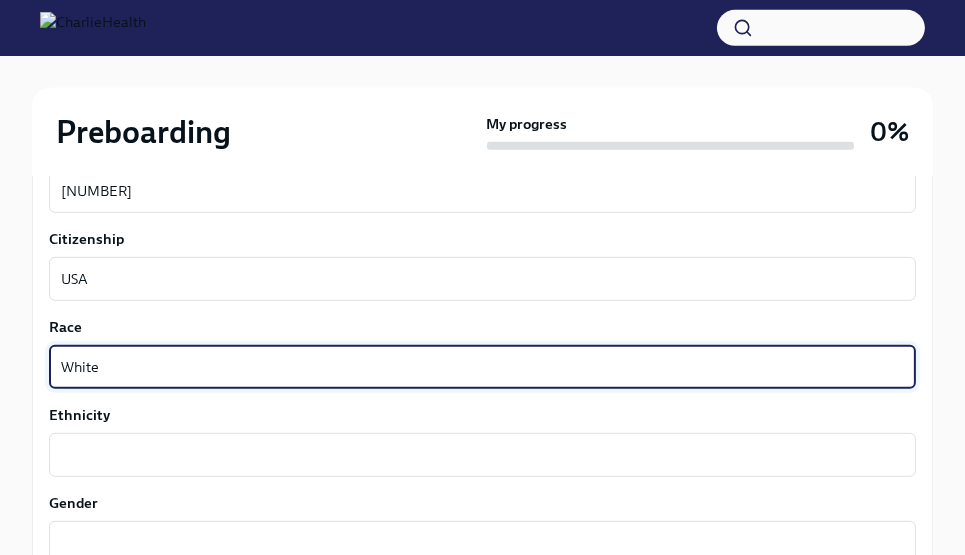 type on "White" 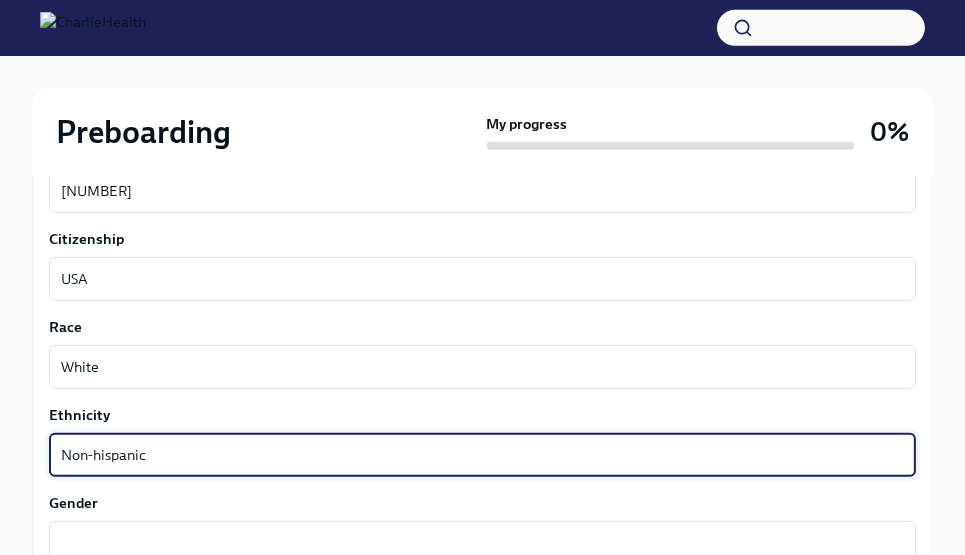 type on "Non-hispanic" 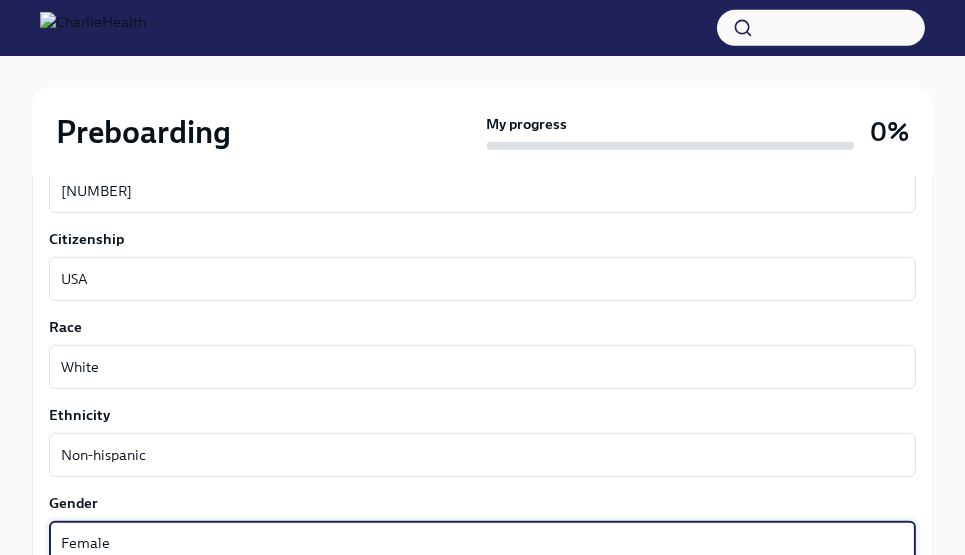 type on "Female" 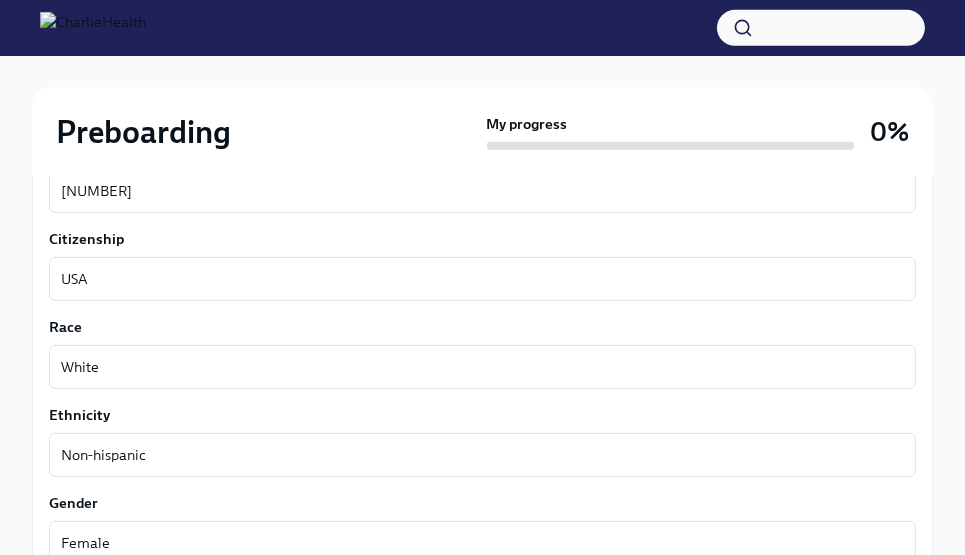 scroll, scrollTop: 1500, scrollLeft: 0, axis: vertical 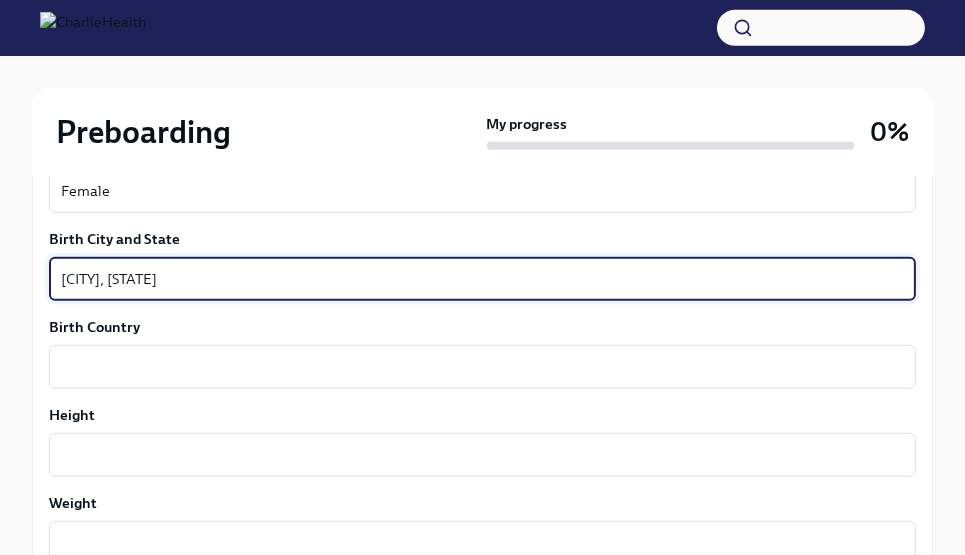 type on "[CITY], [STATE]" 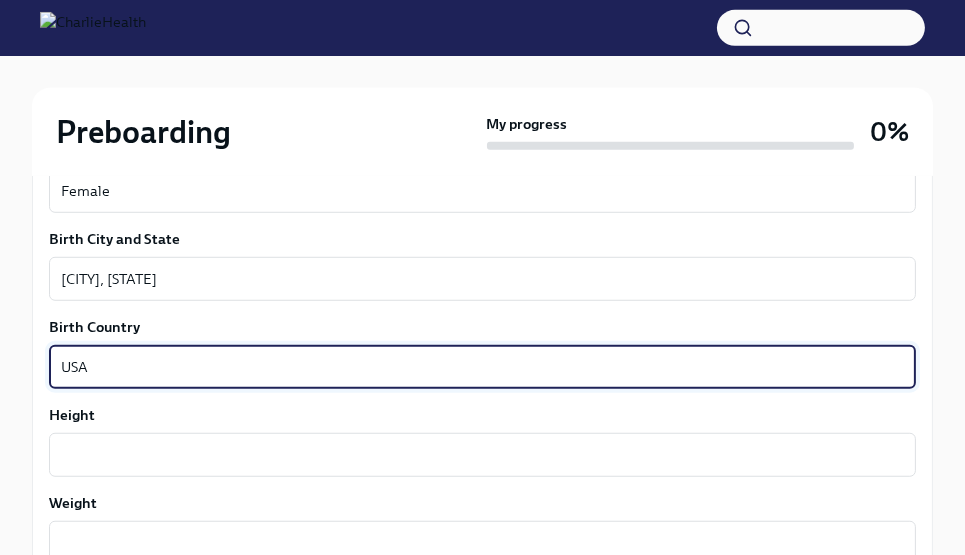 type on "USA" 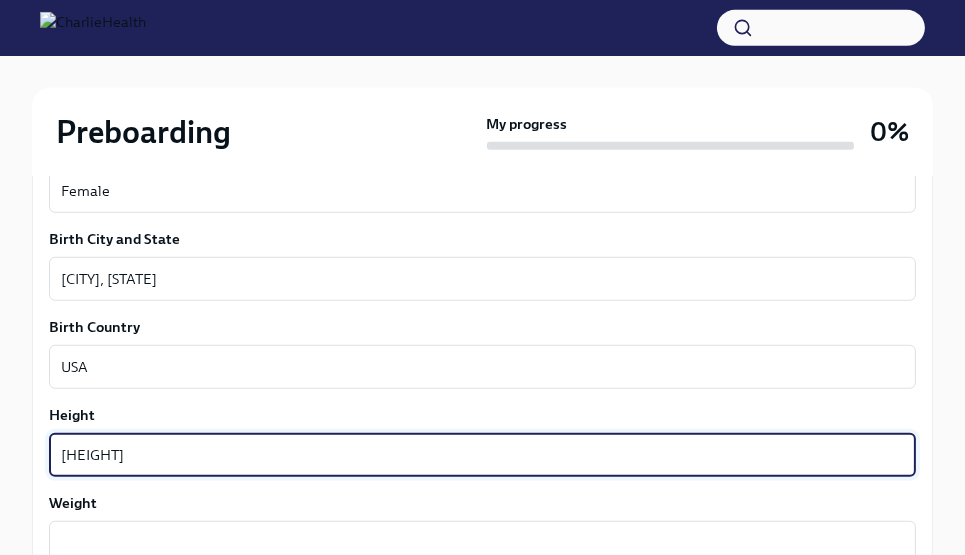 type on "[HEIGHT]" 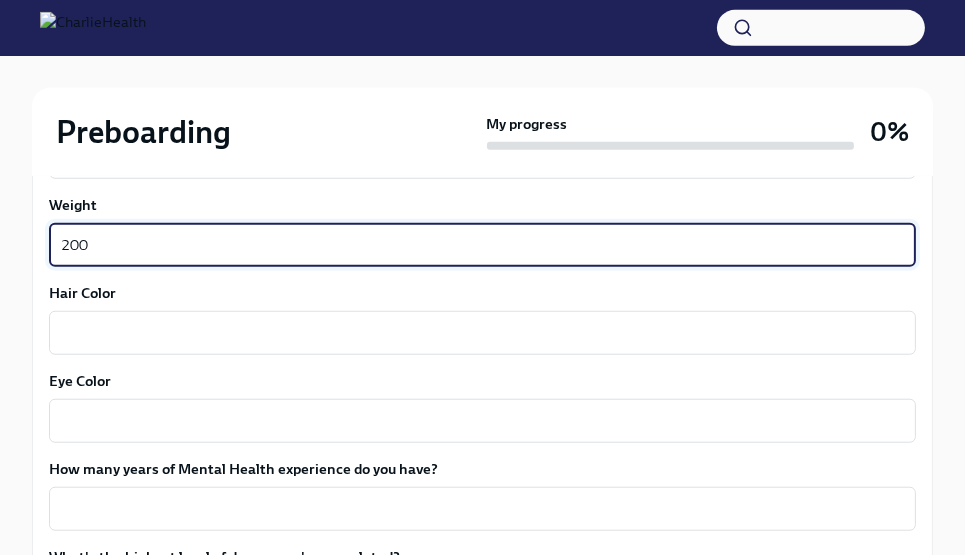 scroll, scrollTop: 1818, scrollLeft: 0, axis: vertical 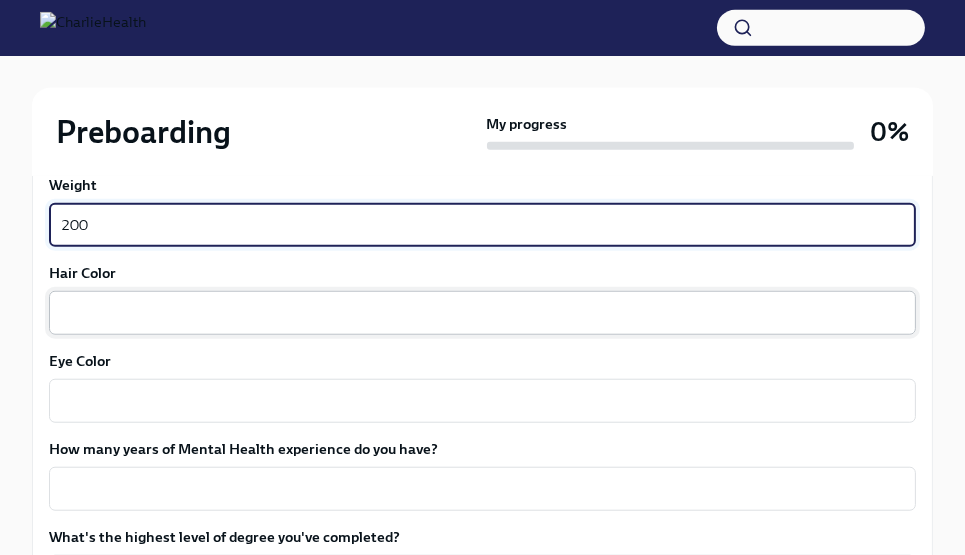type on "200" 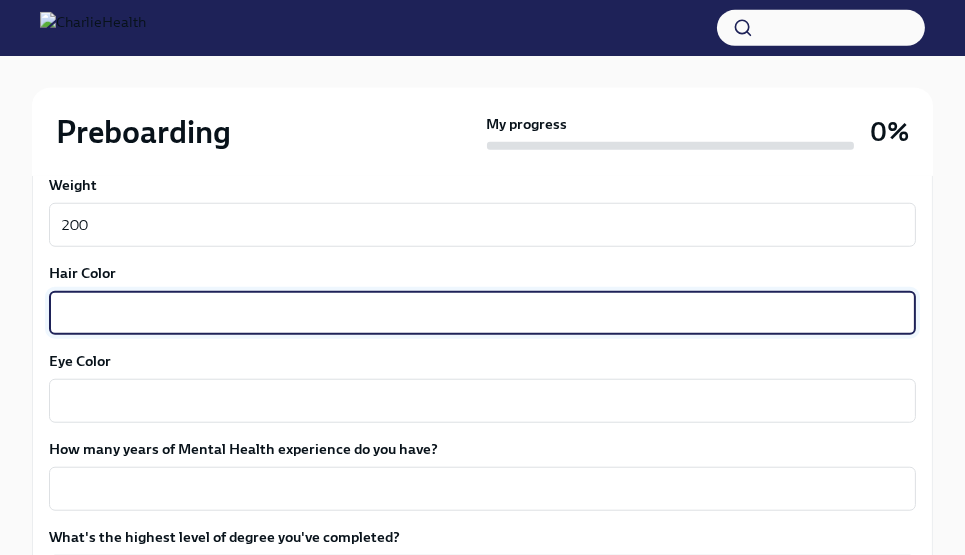 click on "Hair Color" at bounding box center [482, 313] 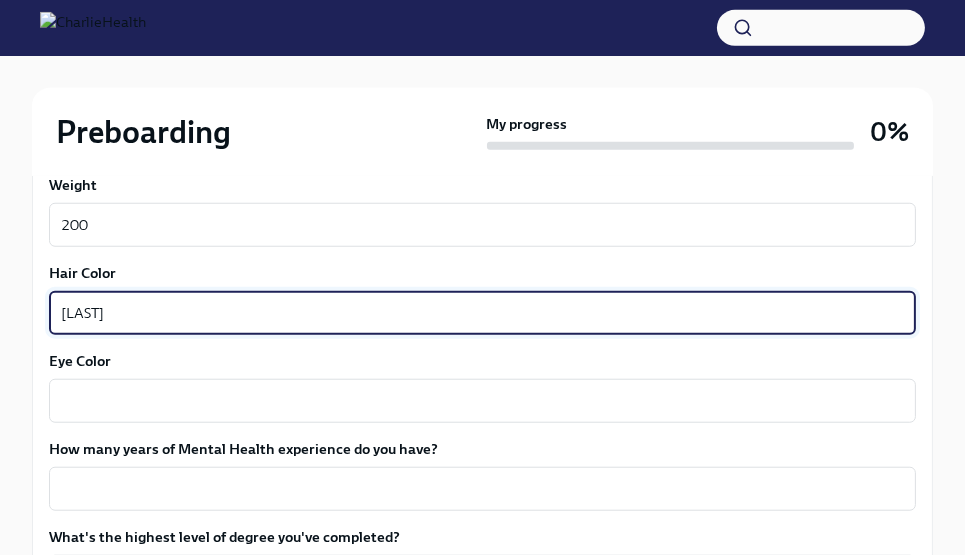 type on "[LAST]" 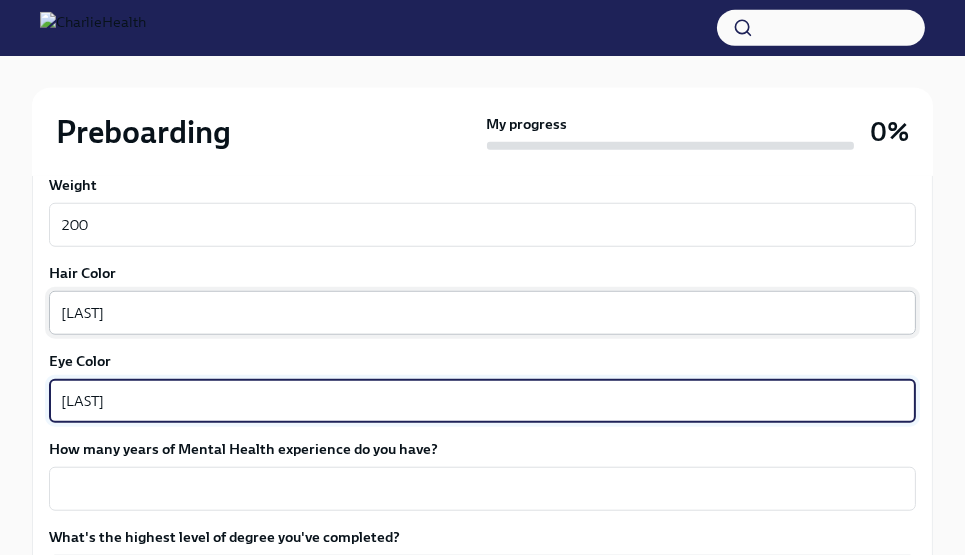 type on "[LAST]" 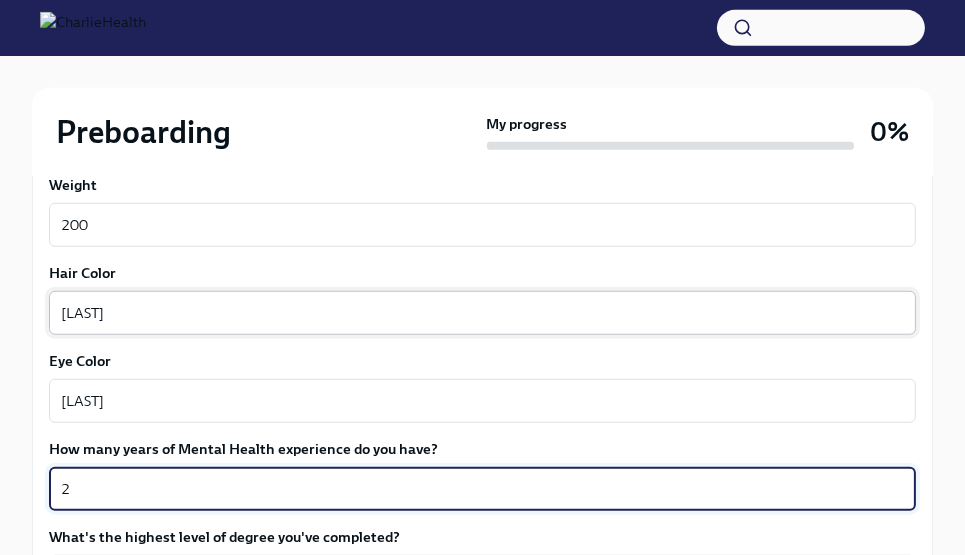 type on "2" 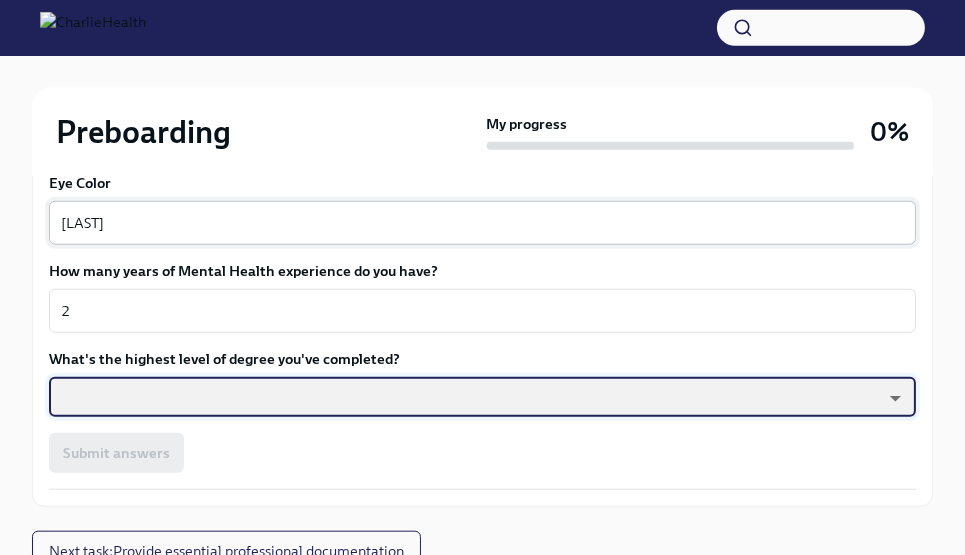 scroll, scrollTop: 1997, scrollLeft: 0, axis: vertical 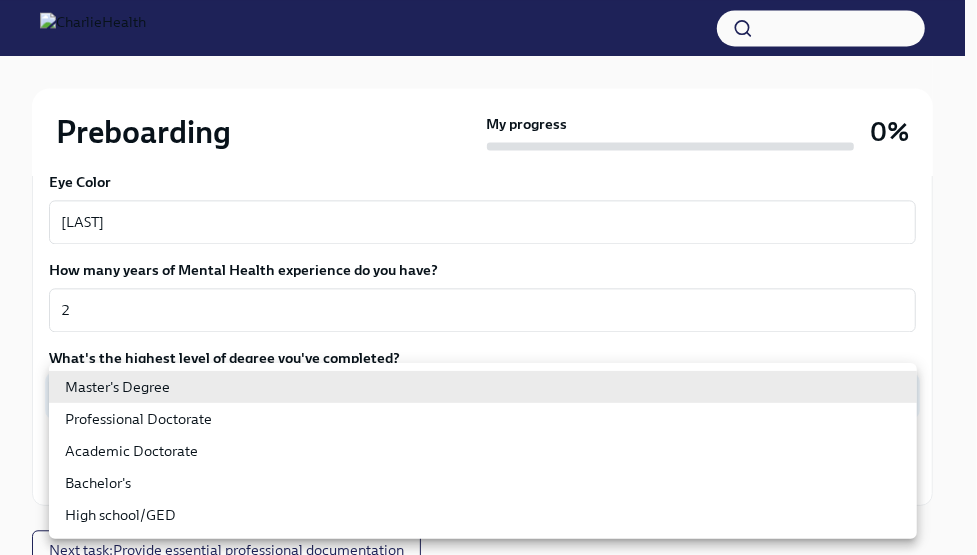 click on "About you Your preferred first name [FIRST] x ​ Your legal last name [LAST] x ​ Please provide any previous names/ aliases-put None if N/A N/A x ​ Street Address 1 [NUMBER] [STREET] ​ Street Address 2 [NUMBER] ​ Postal Code [POSTAL CODE] ​ City [CITY] ​ State/Region [STATE] ​ Country US ​ Date of Birth (MM/DD/YYYY) [DATE] x ​ Your Social Security Number [NUMBER] x ​ Citizenship USA x ​ Race x" at bounding box center [488, -678] 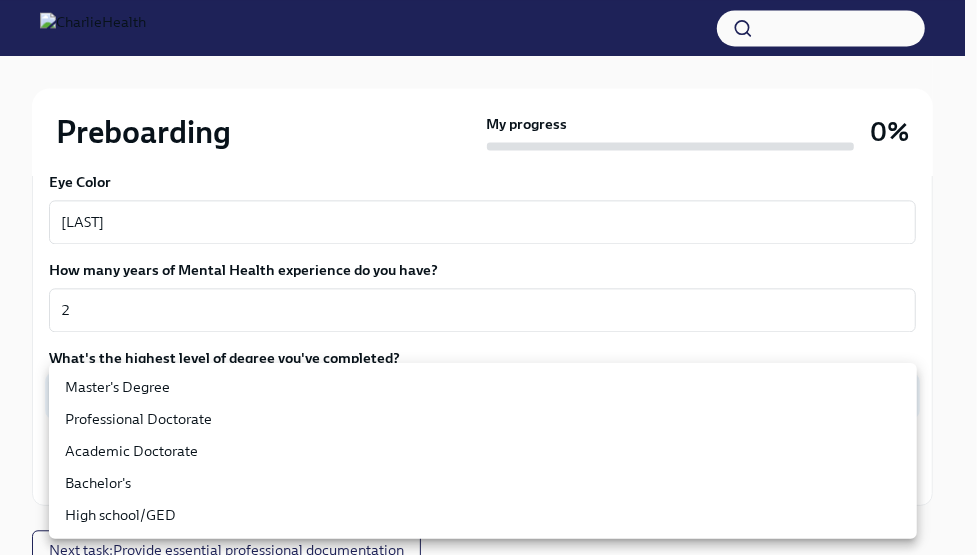 click on "Master's Degree" at bounding box center [483, 387] 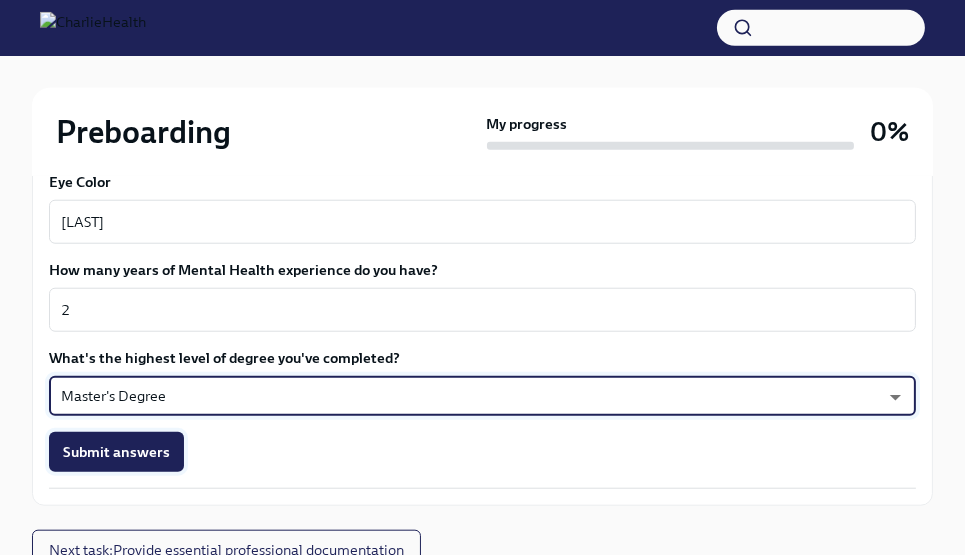 click on "Submit answers" at bounding box center [116, 452] 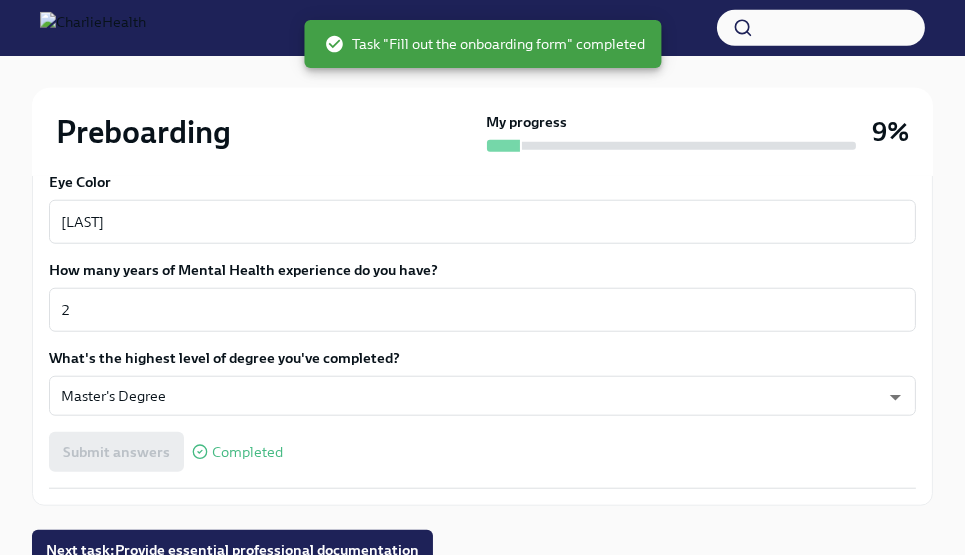 scroll, scrollTop: 2081, scrollLeft: 0, axis: vertical 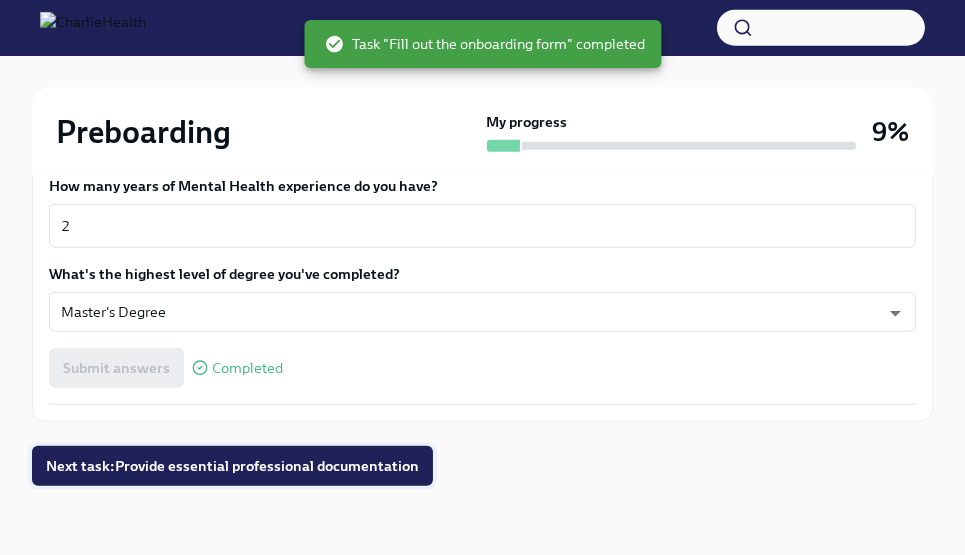 click on "Next task :  Provide essential professional documentation" at bounding box center (232, 466) 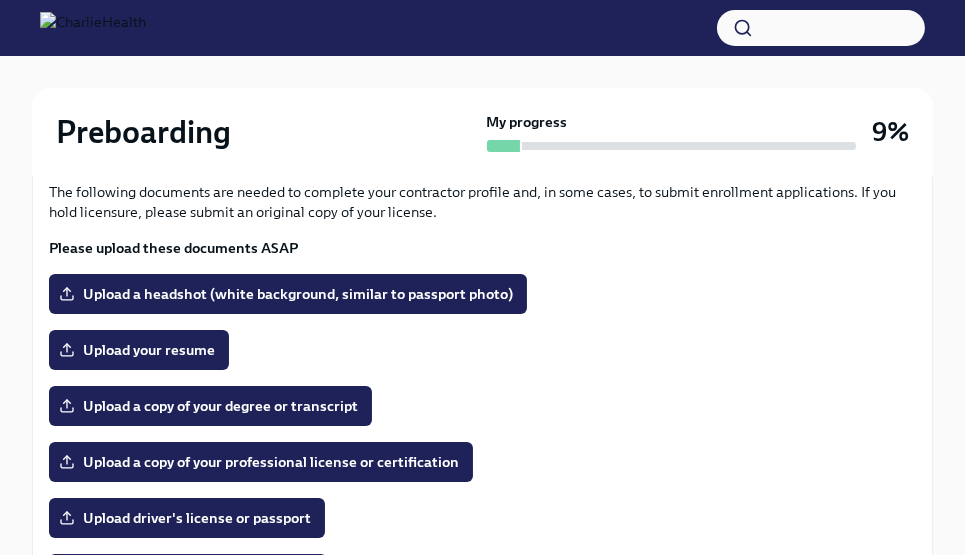 scroll, scrollTop: 232, scrollLeft: 0, axis: vertical 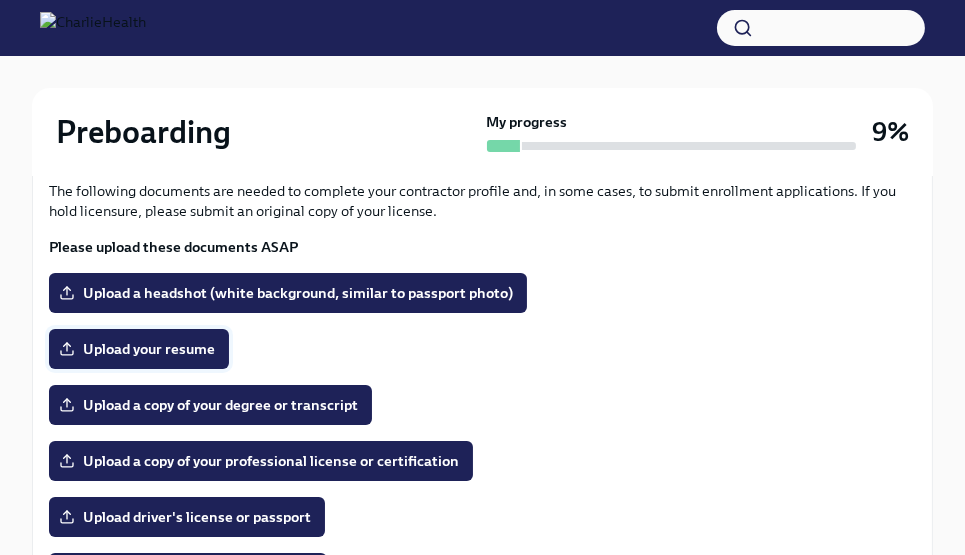 click on "Upload your resume" at bounding box center (139, 349) 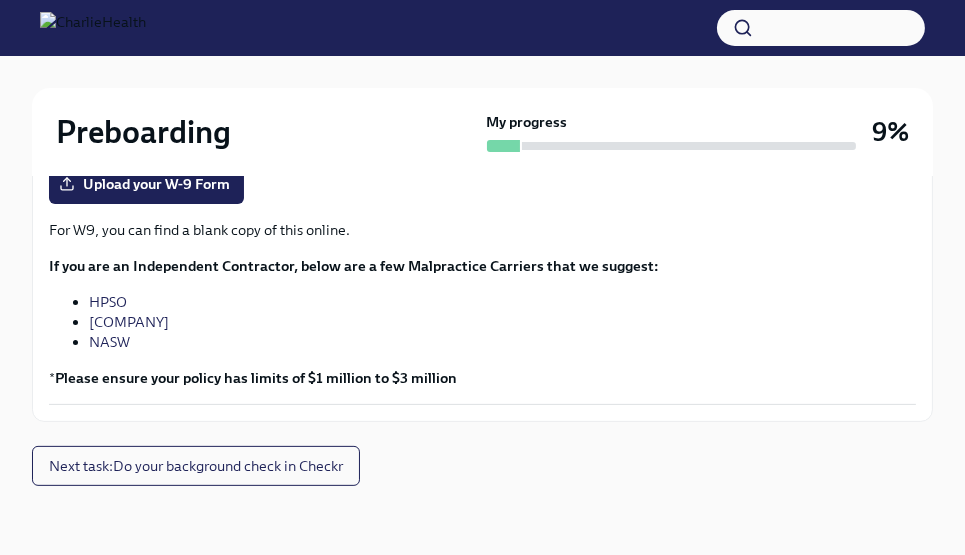scroll, scrollTop: 677, scrollLeft: 0, axis: vertical 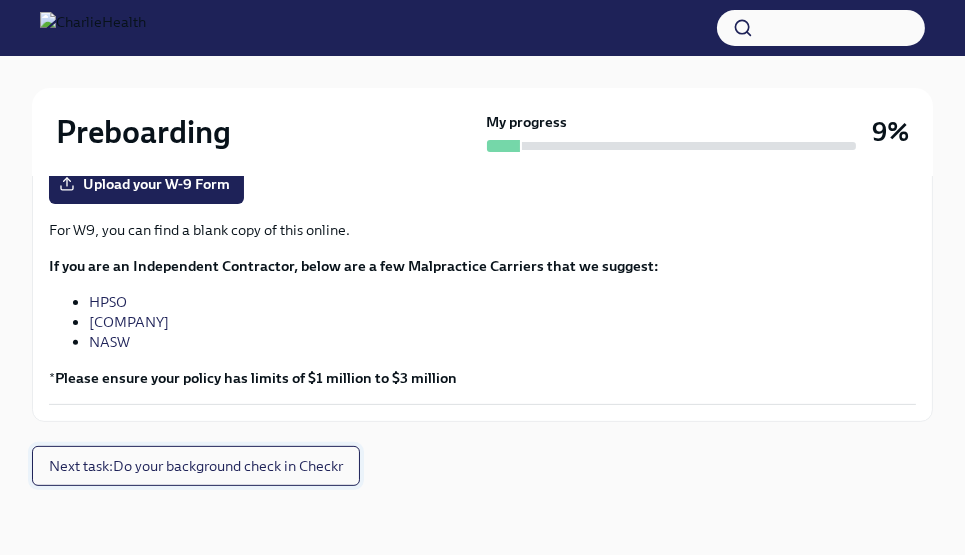 click on "Next task :  Do your background check in Checkr" at bounding box center (196, 466) 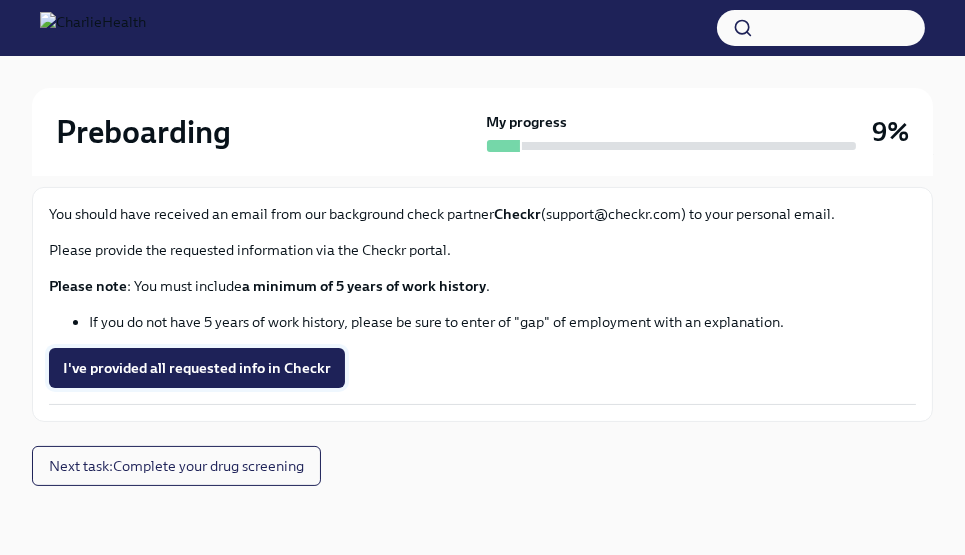 click on "I've provided all requested info in Checkr" at bounding box center [197, 368] 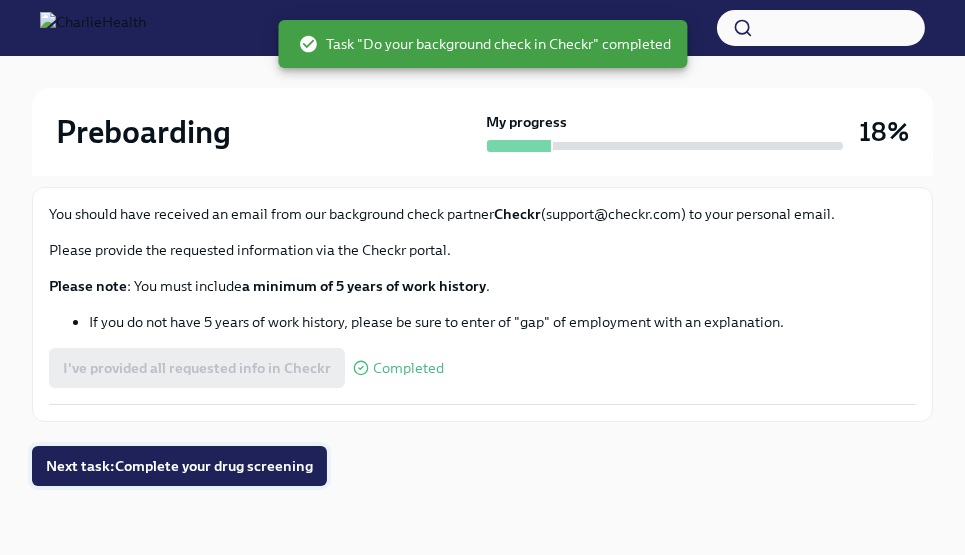 click on "Next task :  Complete your drug screening" at bounding box center (179, 466) 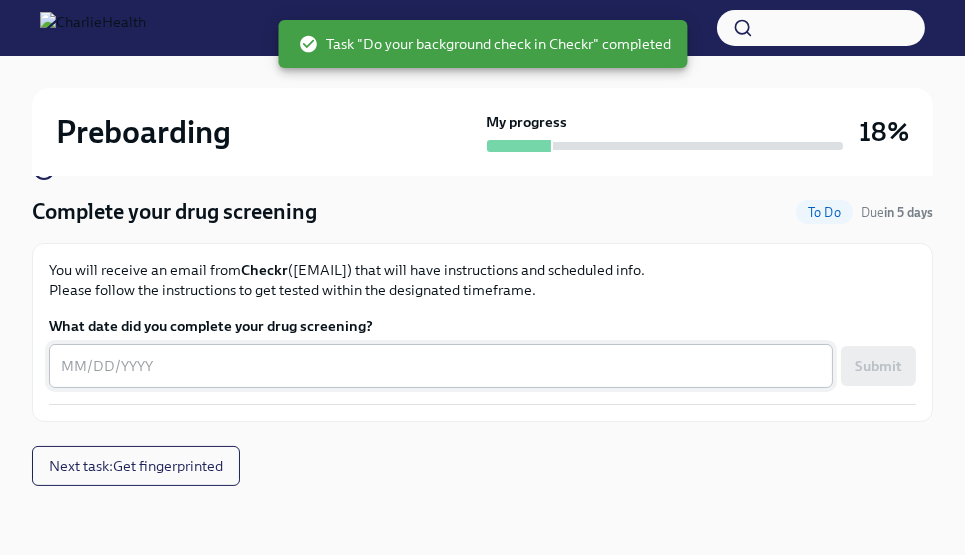 click on "What date did you complete your drug screening?" at bounding box center (441, 366) 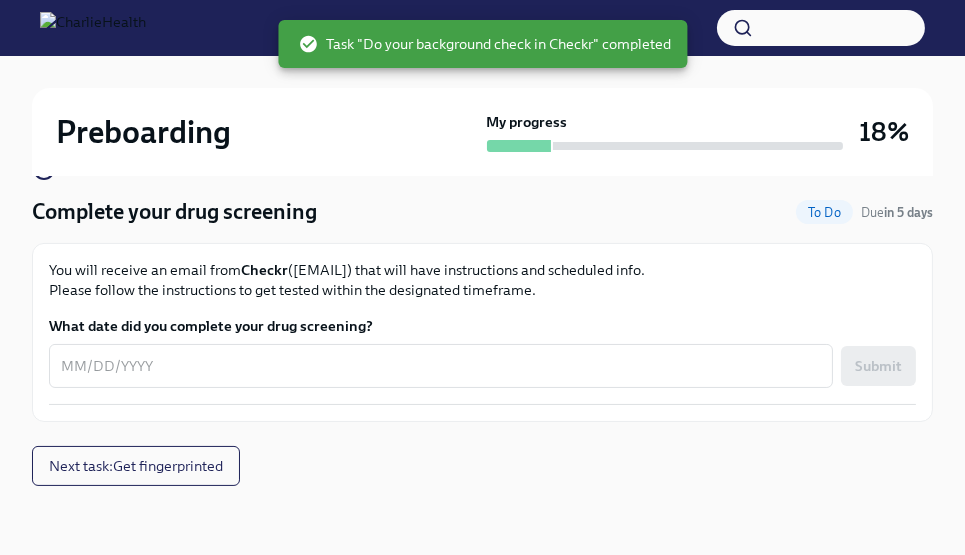 click on "Complete your drug screening To Do Due  in 5 days You will receive an email from  Checkr  ([EMAIL]) that will have instructions and scheduled info.
Please follow the instructions to get tested within the designated timeframe. What date did you complete your drug screening? x ​ Submit Next task :  Get fingerprinted" at bounding box center [482, 321] 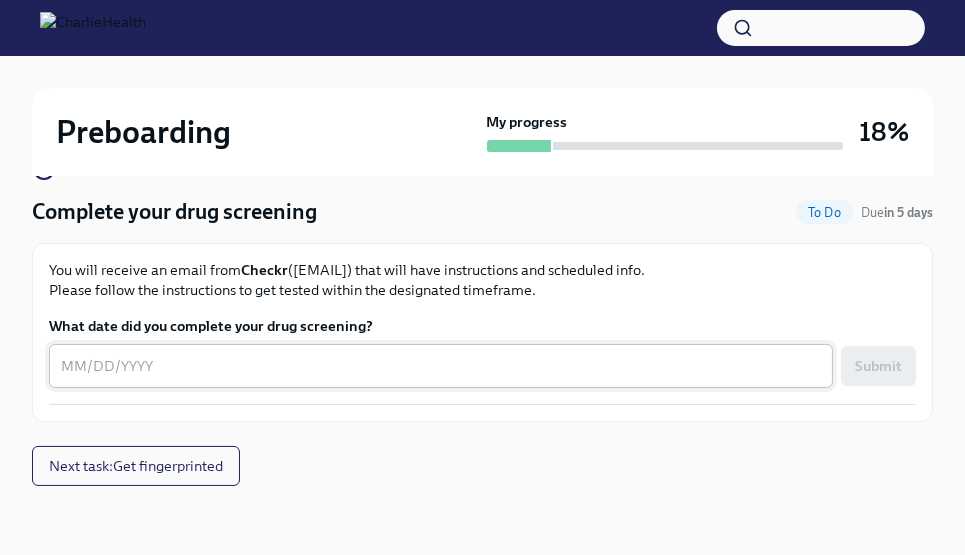 click on "What date did you complete your drug screening?" at bounding box center (441, 366) 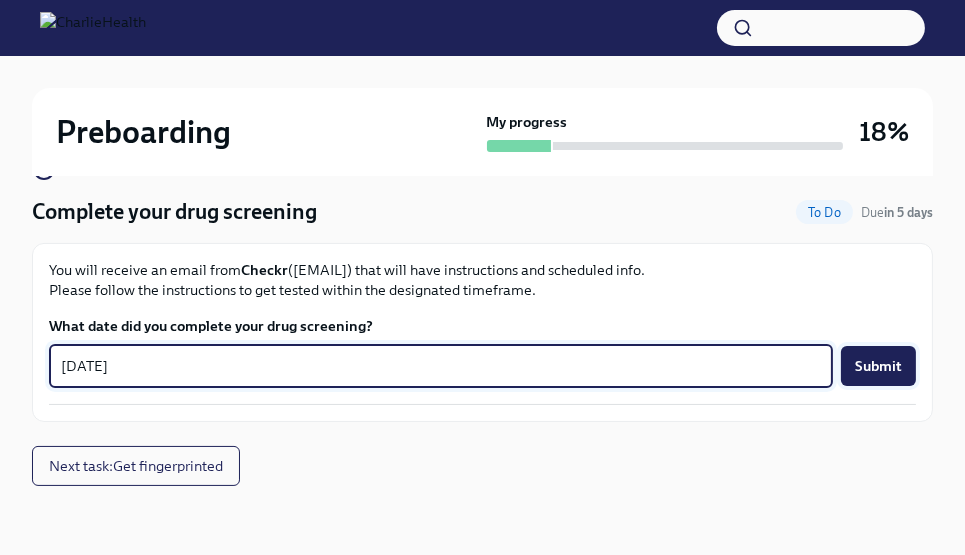 type on "[DATE]" 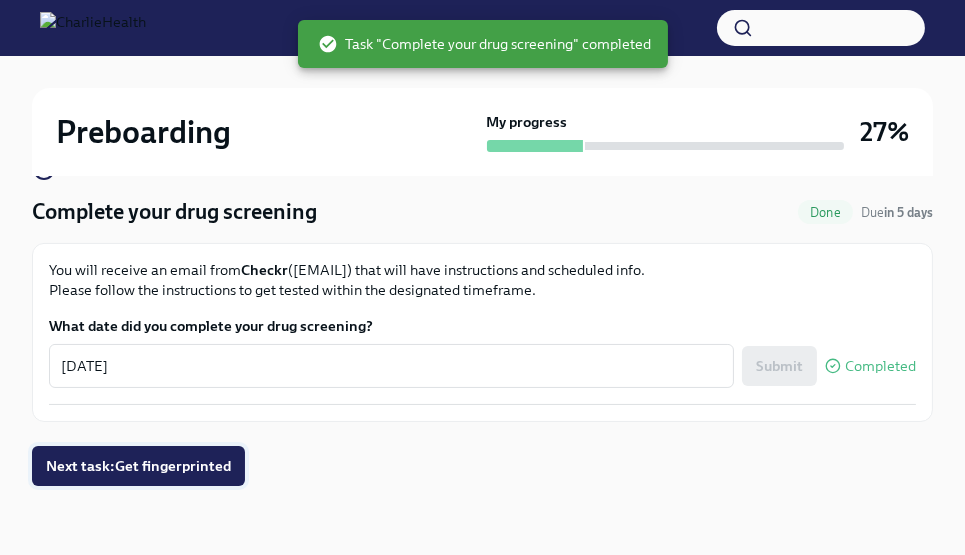 click on "Next task :  Get fingerprinted" at bounding box center (138, 466) 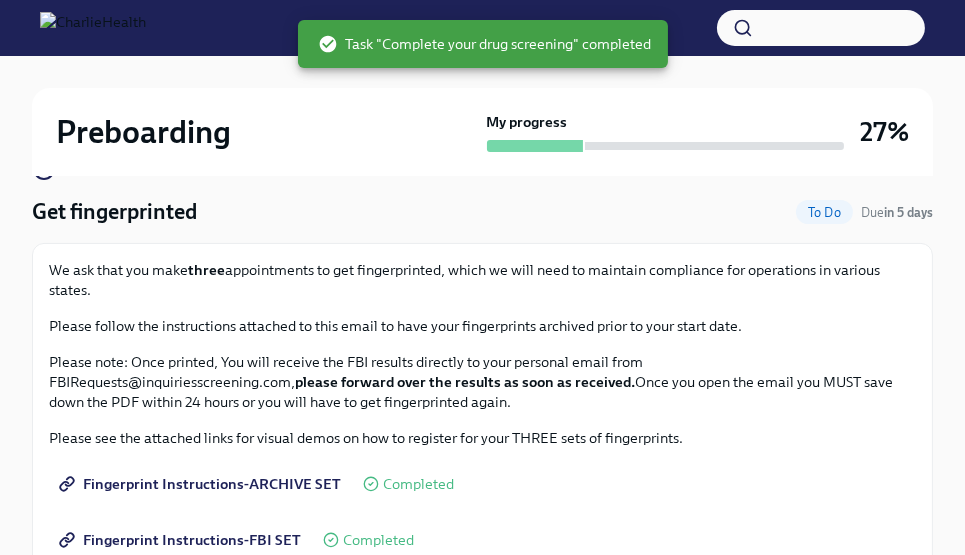 scroll, scrollTop: 304, scrollLeft: 0, axis: vertical 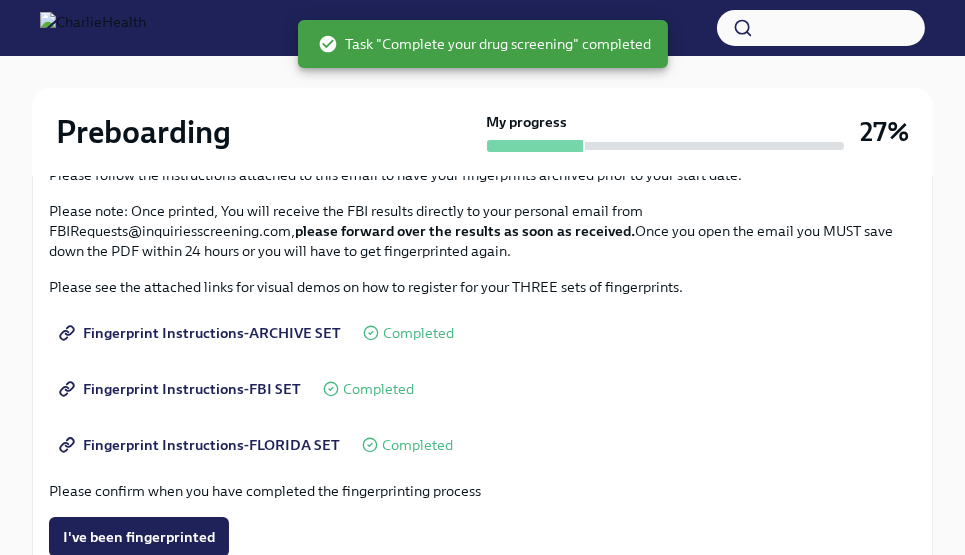 click on "Fingerprint Instructions-ARCHIVE SET" at bounding box center [202, 333] 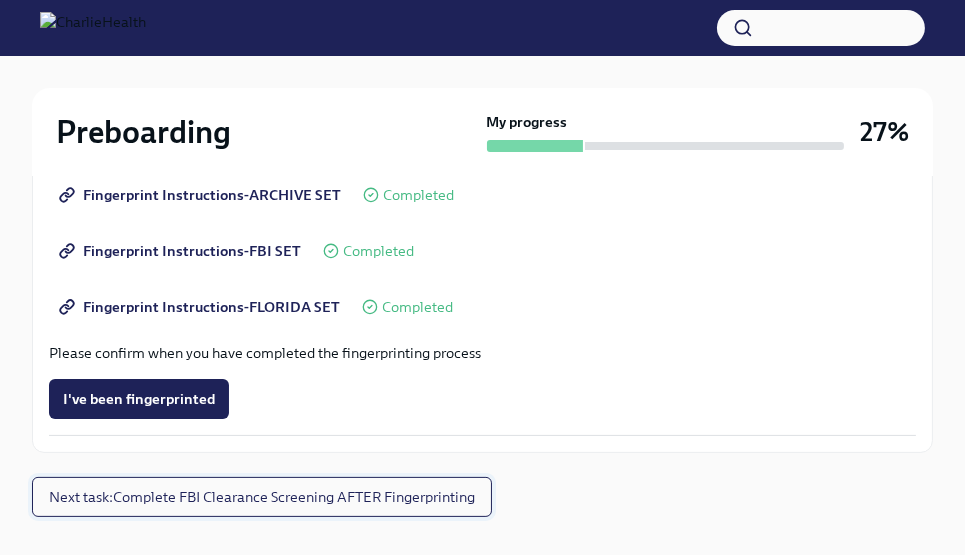 click on "Next task :  Complete FBI Clearance Screening AFTER Fingerprinting" at bounding box center (262, 497) 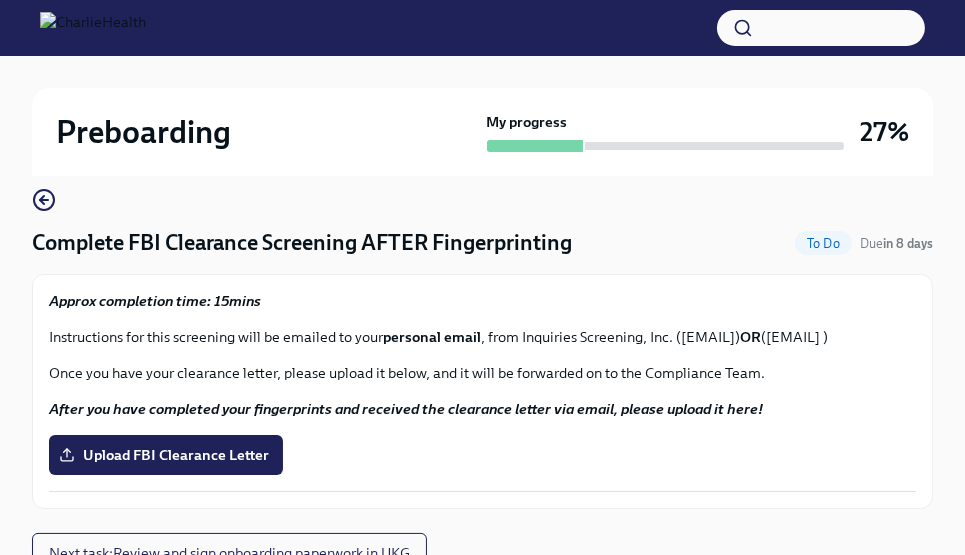 scroll, scrollTop: 0, scrollLeft: 0, axis: both 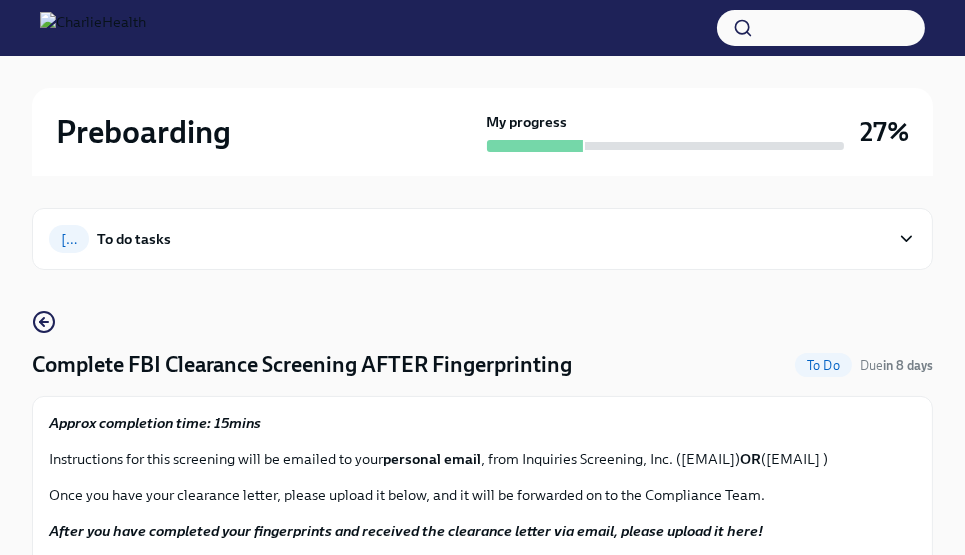 click on "[NUMBER] To do tasks" at bounding box center (469, 239) 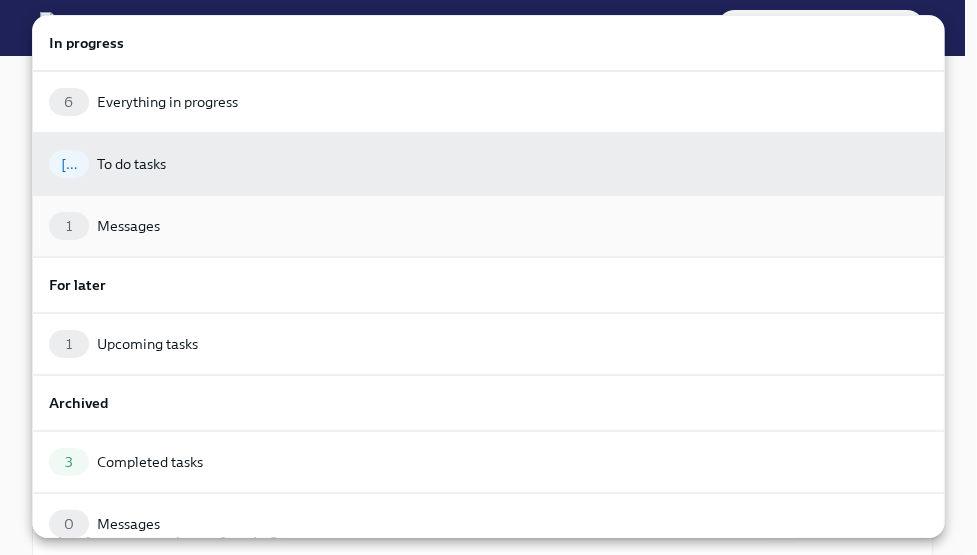 click on "1 Messages" at bounding box center (488, 226) 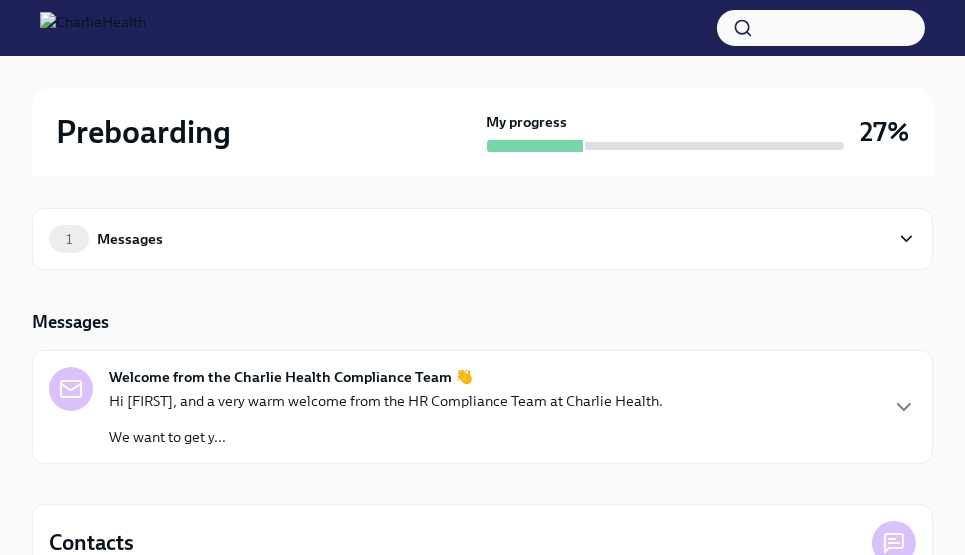 scroll, scrollTop: 135, scrollLeft: 0, axis: vertical 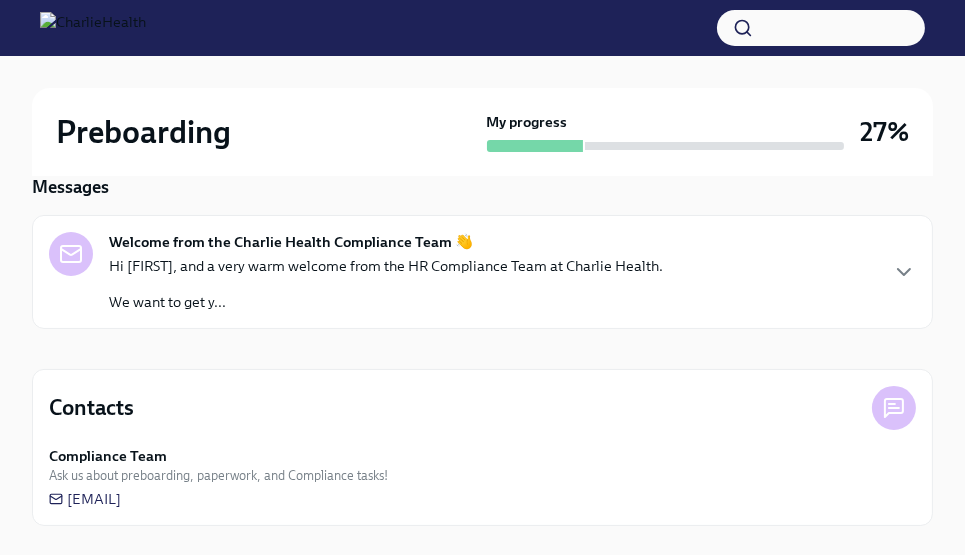 click on "Hi [FIRST], and a very warm welcome from the HR Compliance Team at Charlie Health.
We want to get y..." at bounding box center (386, 284) 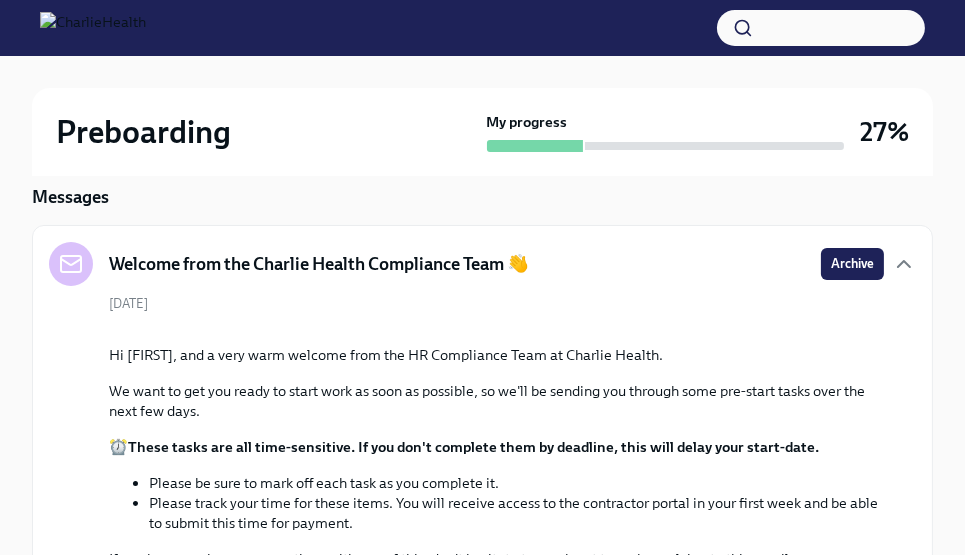 scroll, scrollTop: 0, scrollLeft: 0, axis: both 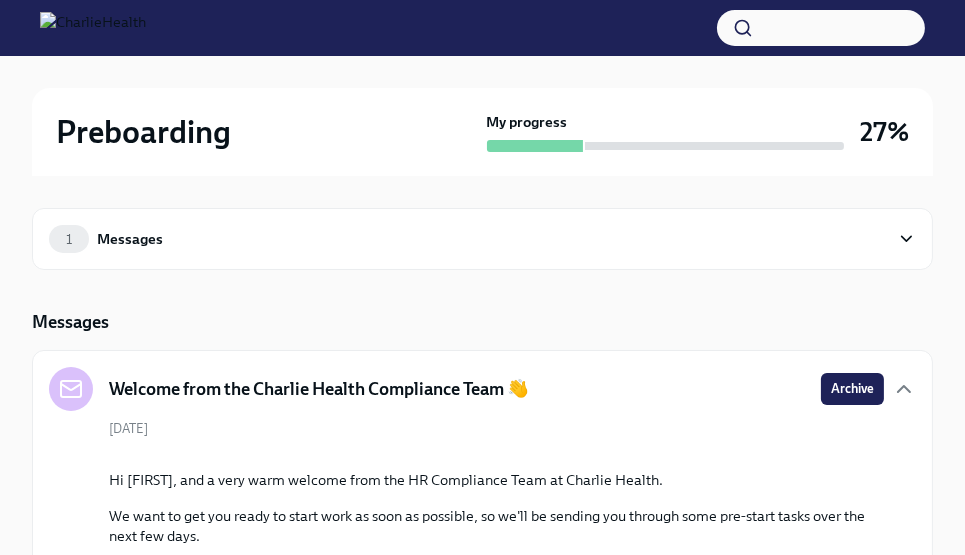 click on "Messages" at bounding box center (130, 239) 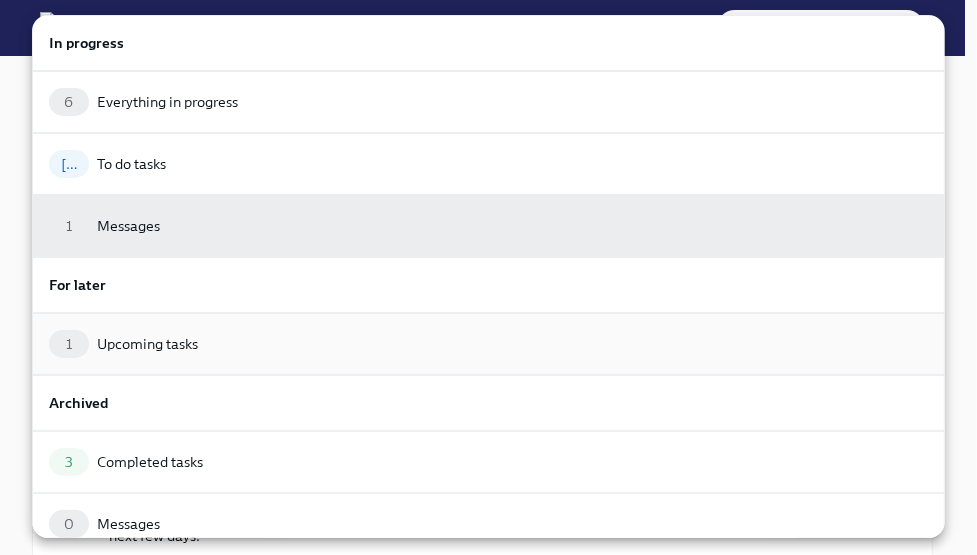 click on "Upcoming tasks" at bounding box center (147, 344) 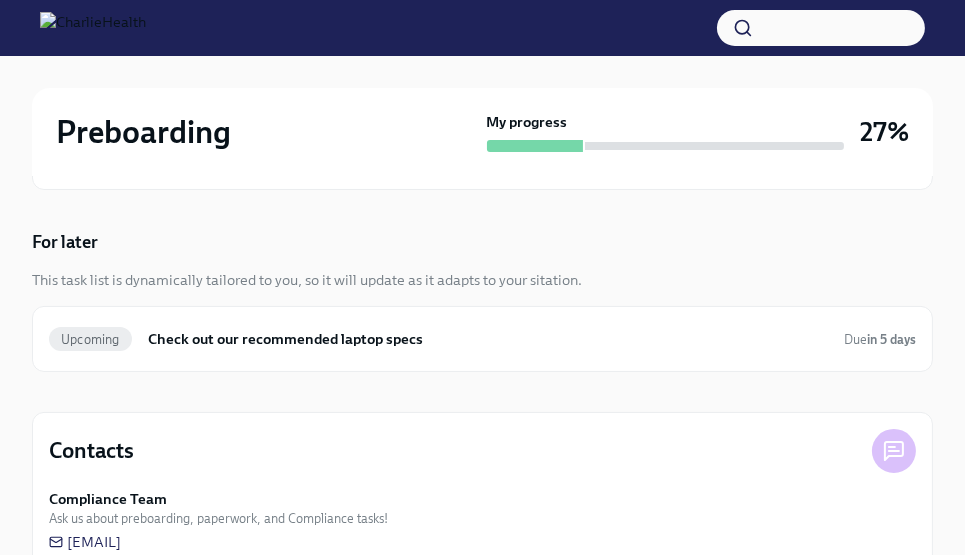 scroll, scrollTop: 81, scrollLeft: 0, axis: vertical 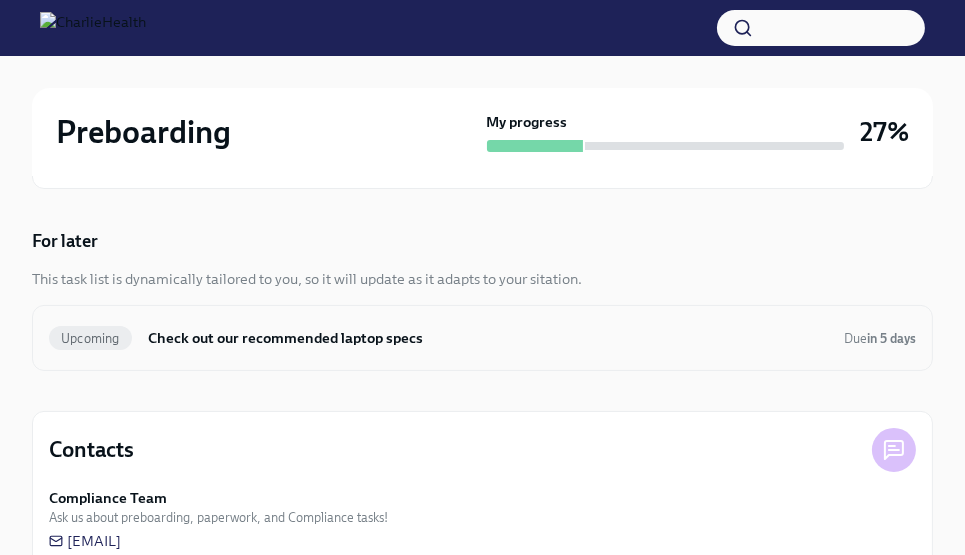 click on "Check out our recommended laptop specs" at bounding box center [488, 338] 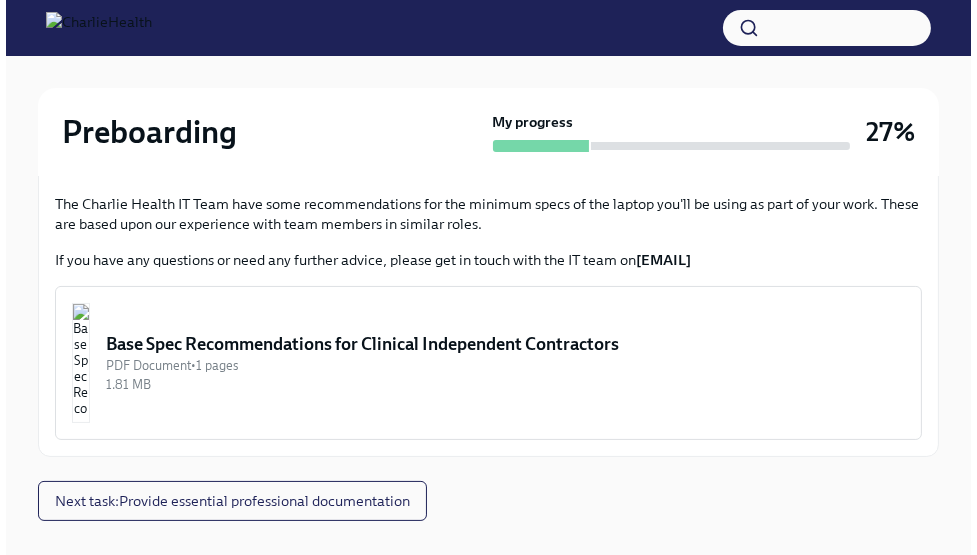 scroll, scrollTop: 289, scrollLeft: 0, axis: vertical 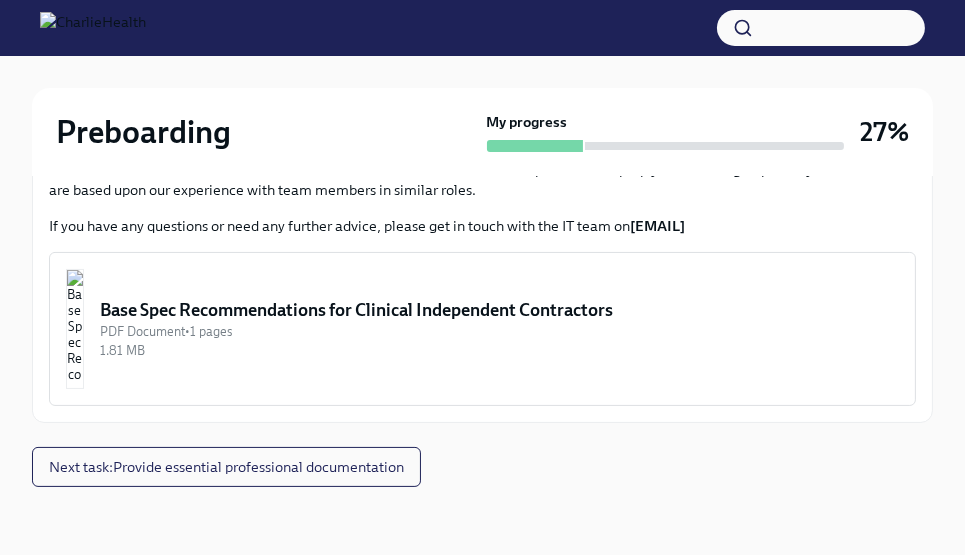 click on "Base Spec Recommendations for Clinical Independent Contractors PDF Document  •  1 pages 1.81 MB" at bounding box center (482, 329) 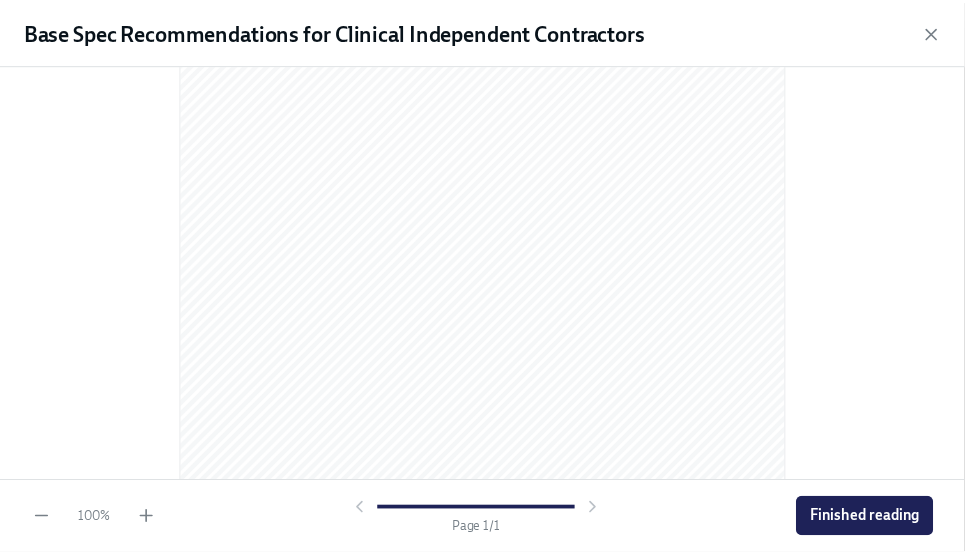 scroll, scrollTop: 407, scrollLeft: 0, axis: vertical 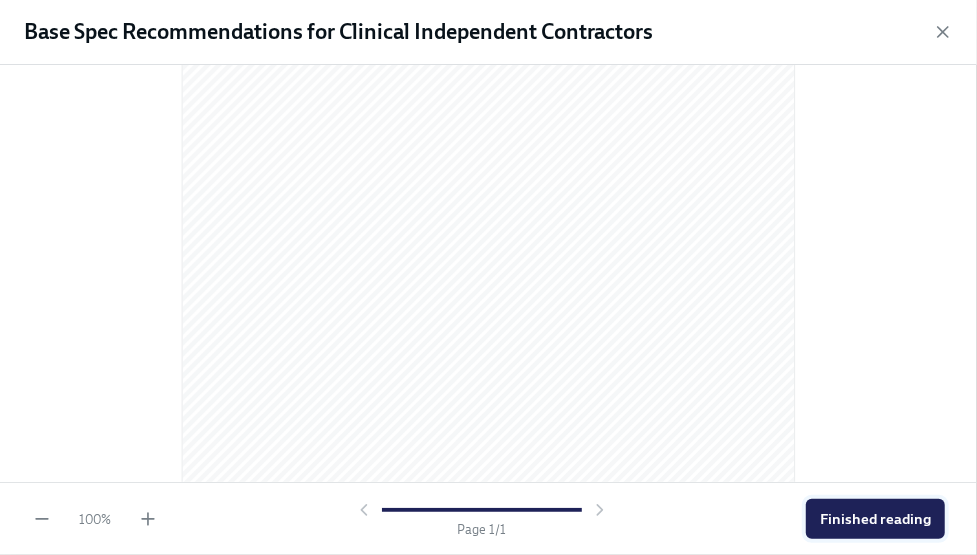 click on "Finished reading" at bounding box center [875, 519] 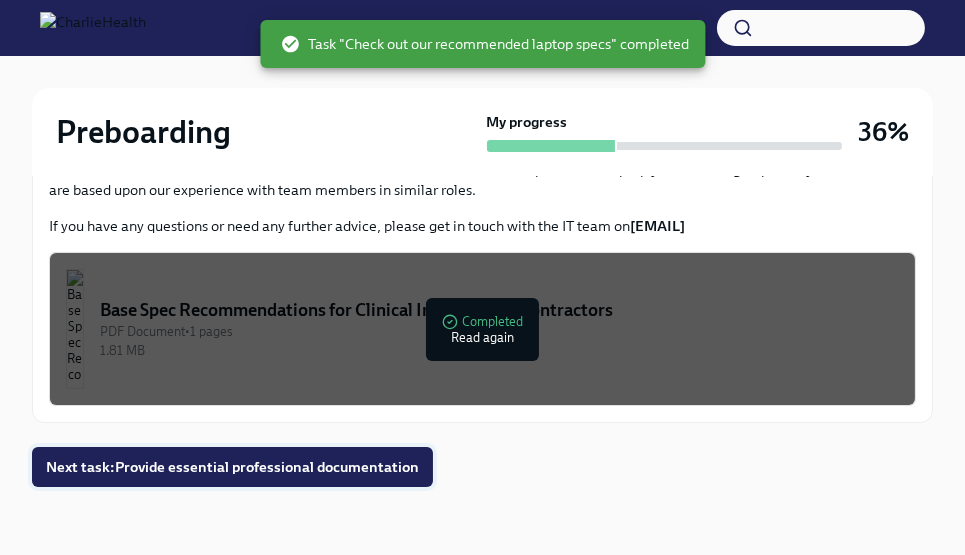 click on "Next task :  Provide essential professional documentation" at bounding box center (232, 467) 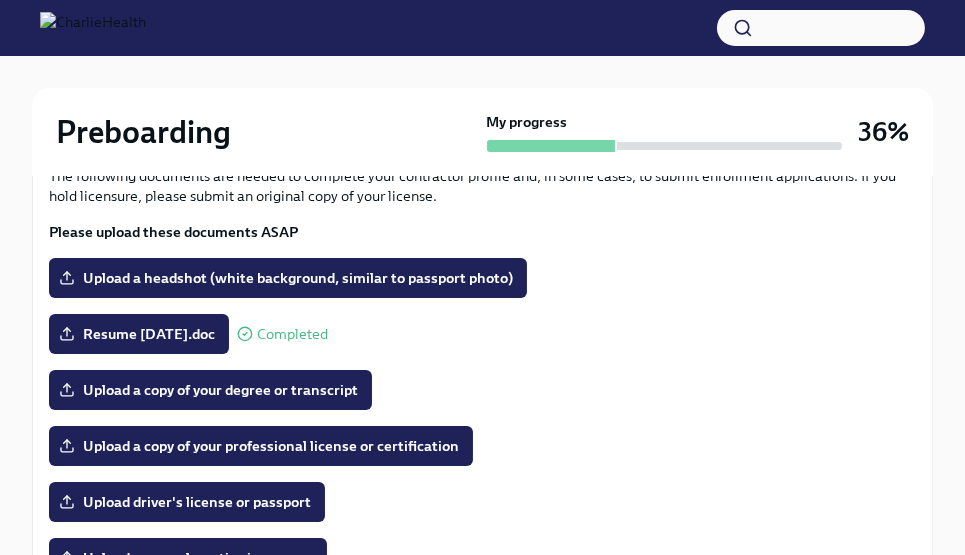 scroll, scrollTop: 235, scrollLeft: 0, axis: vertical 